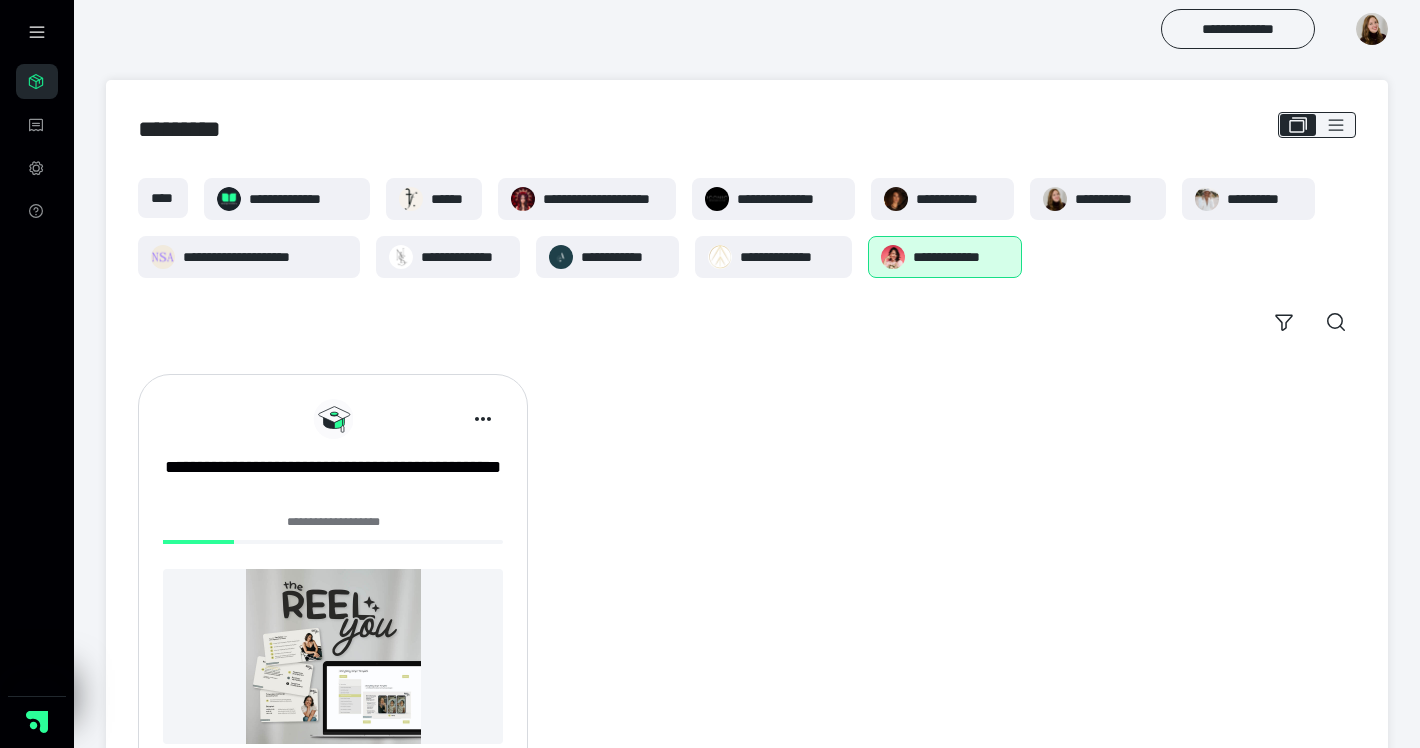 scroll, scrollTop: 0, scrollLeft: 0, axis: both 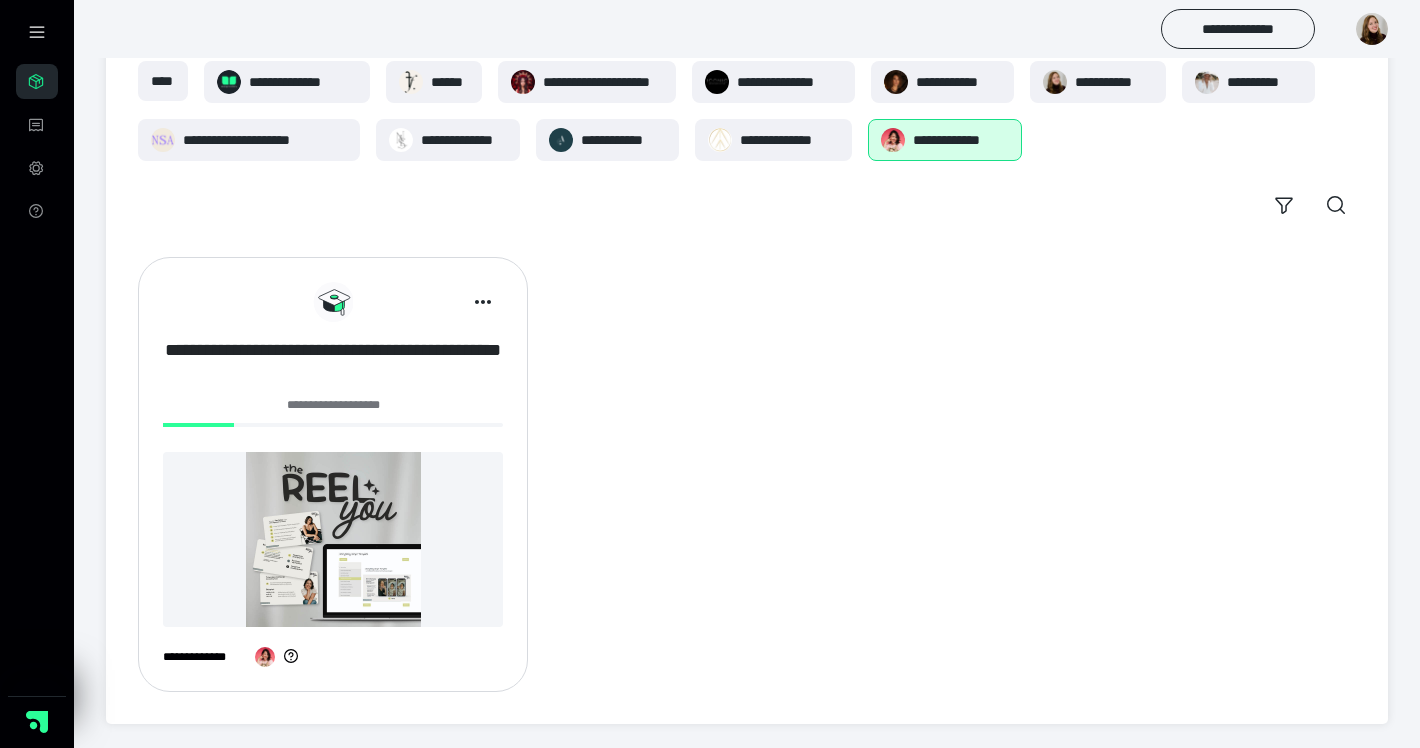 click on "**********" at bounding box center [333, 363] 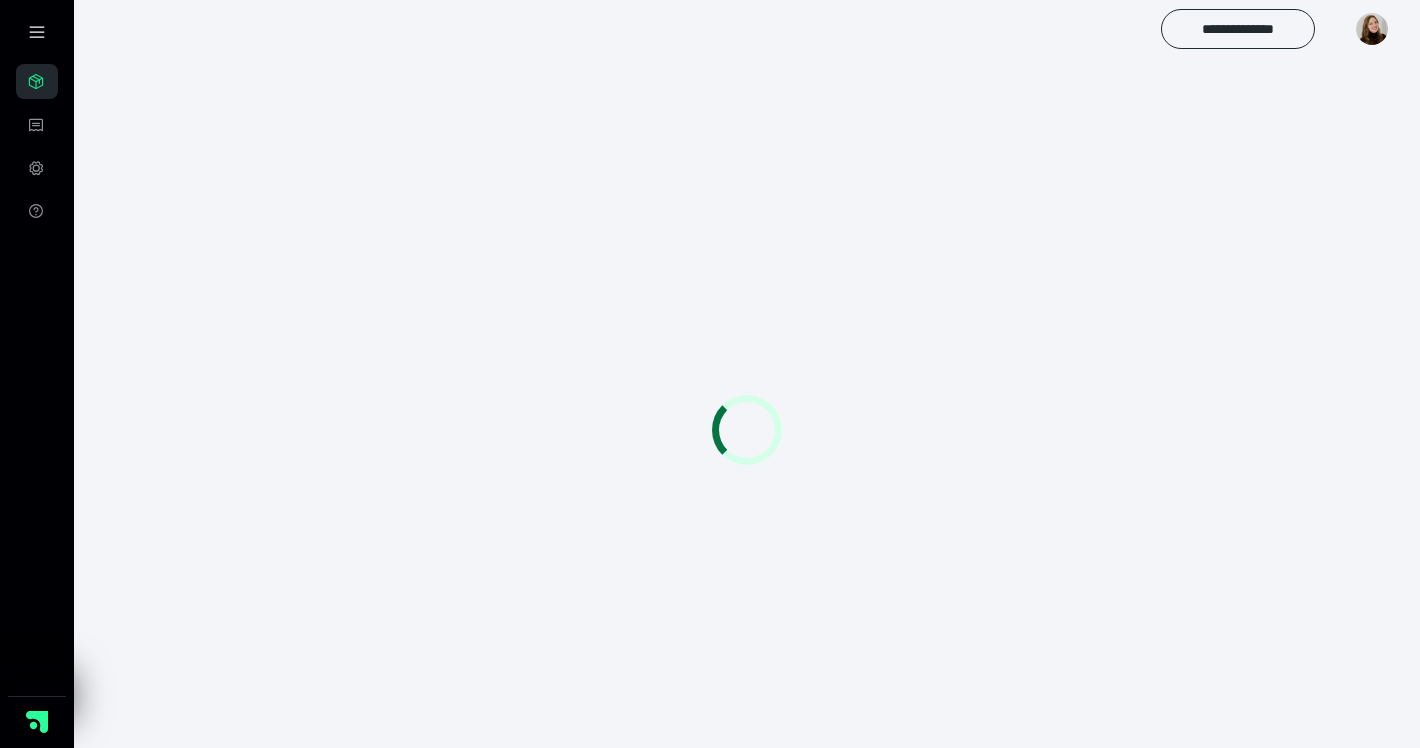 scroll, scrollTop: 0, scrollLeft: 0, axis: both 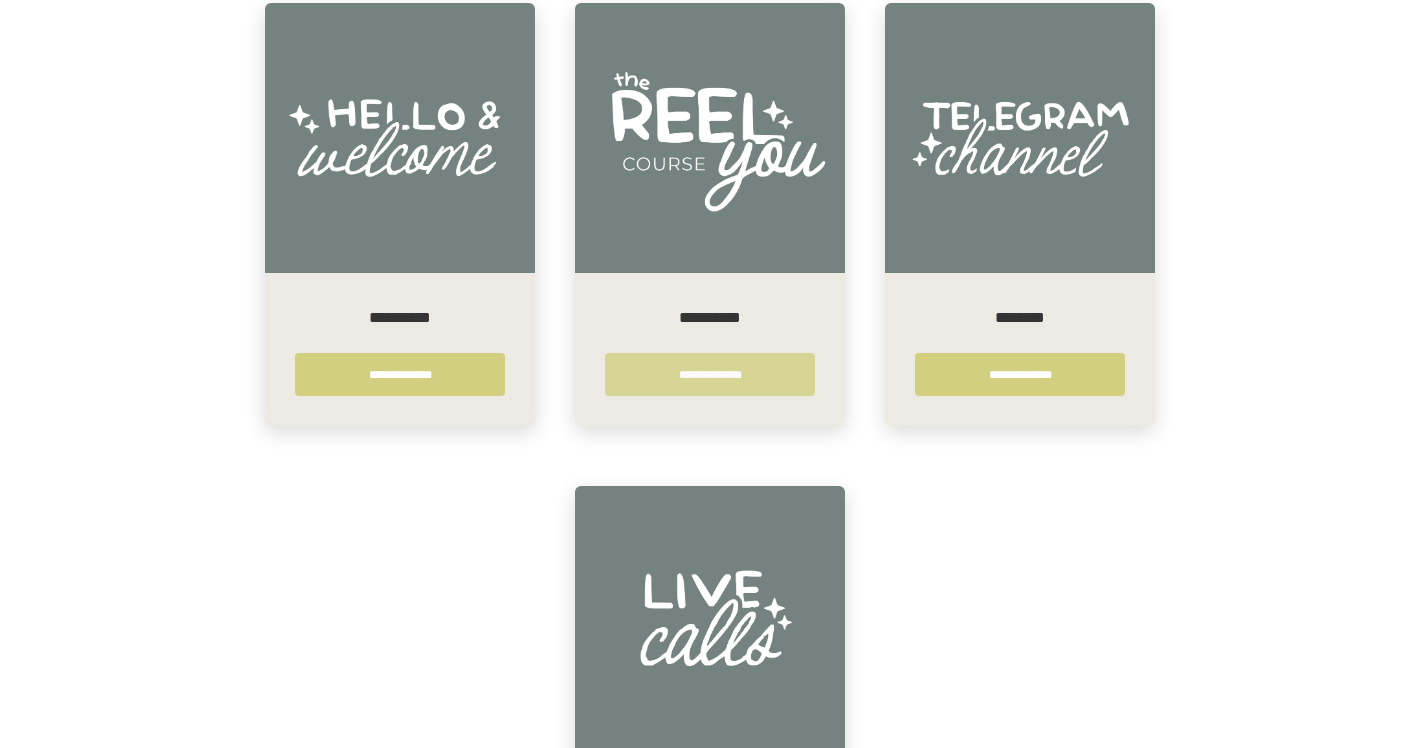 click on "**********" at bounding box center [710, 374] 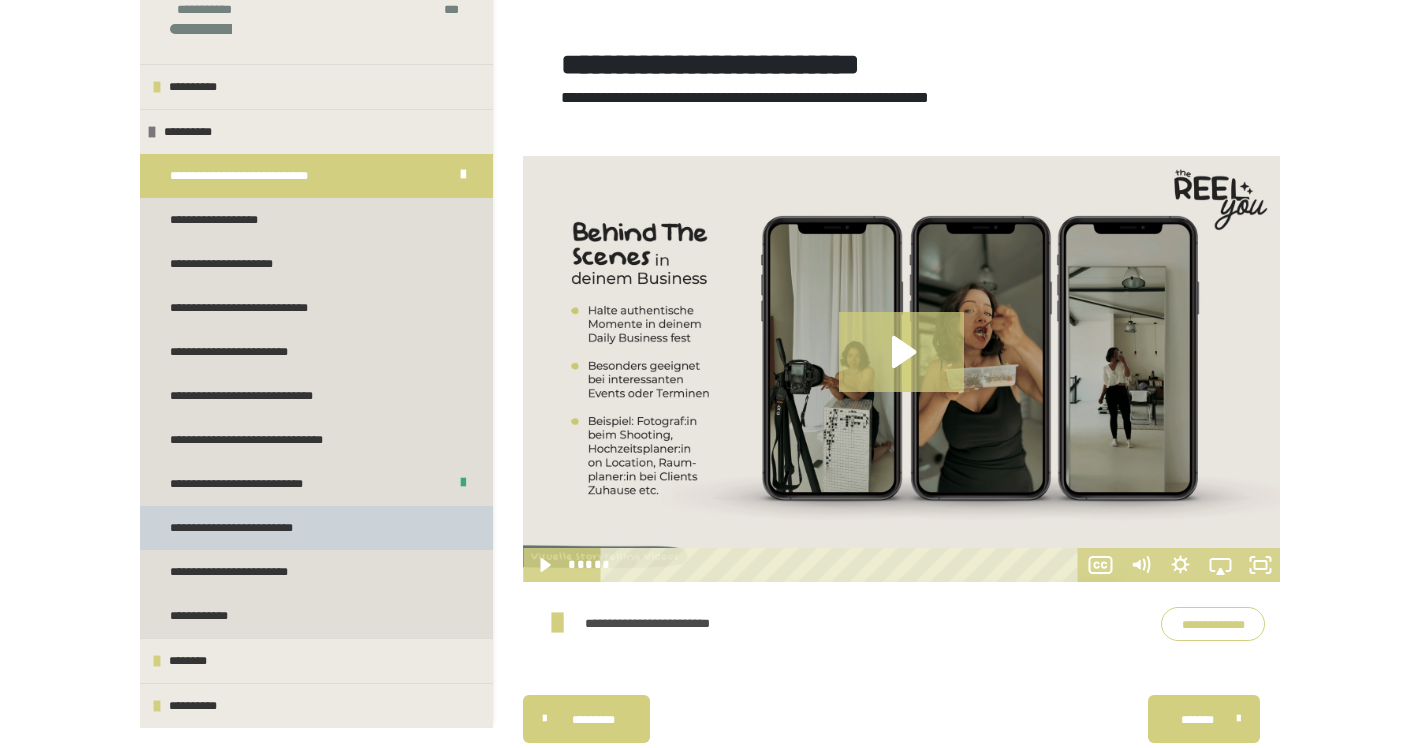scroll, scrollTop: 323, scrollLeft: 0, axis: vertical 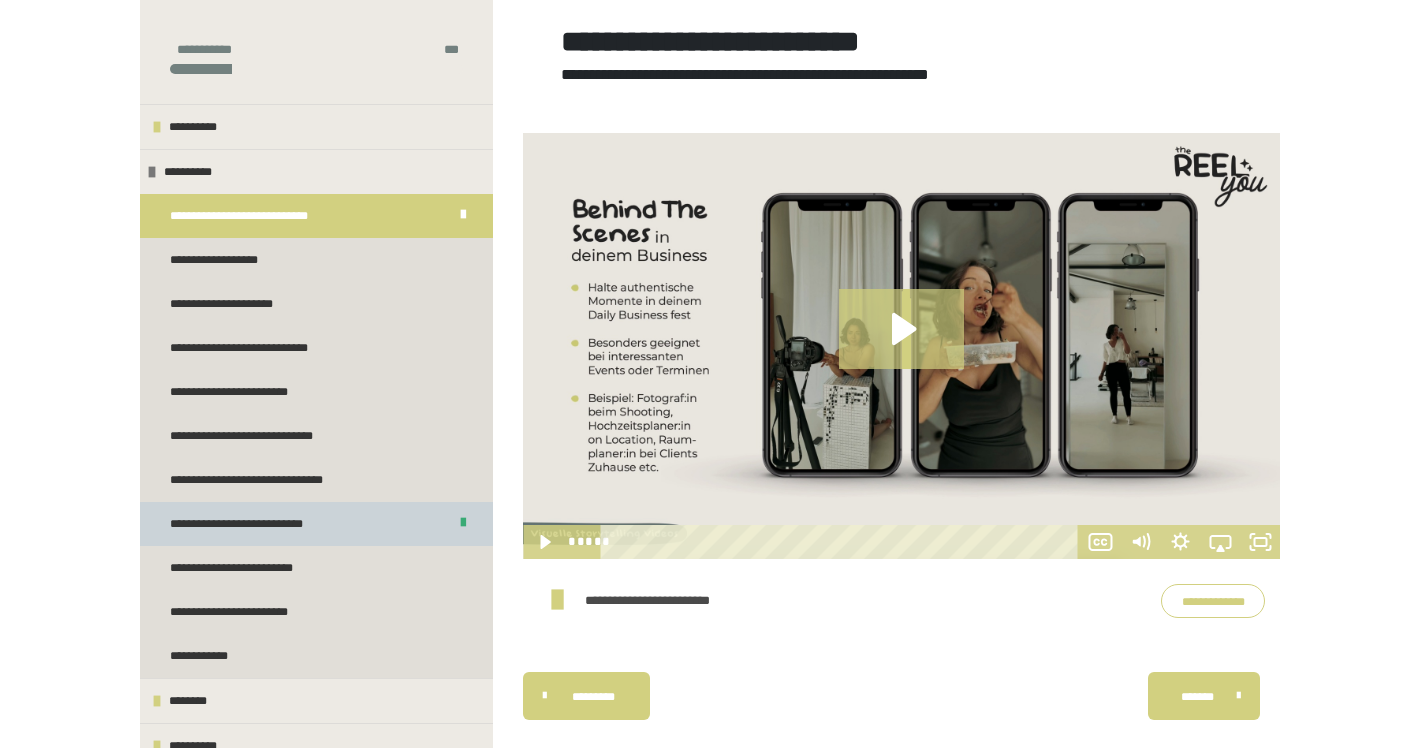 click on "**********" at bounding box center [248, 524] 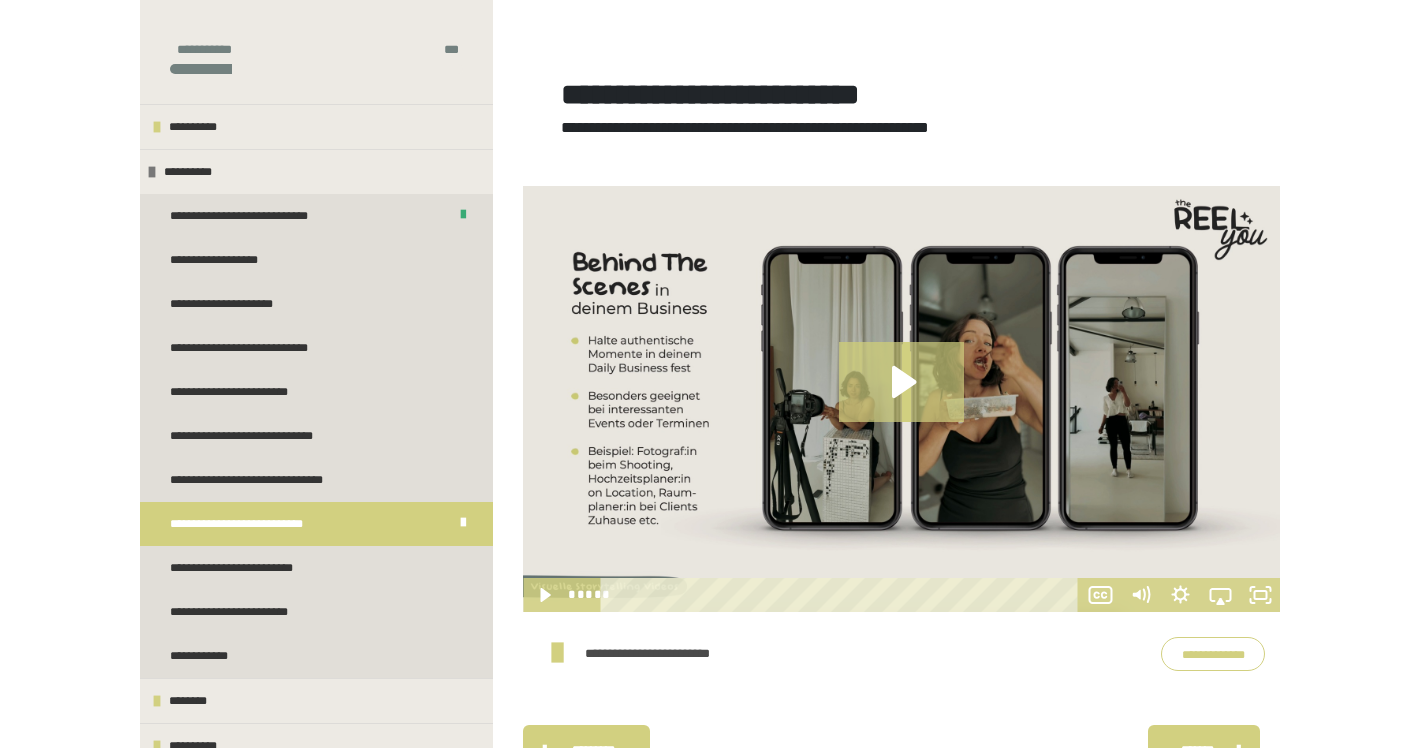 click on "**********" at bounding box center [248, 524] 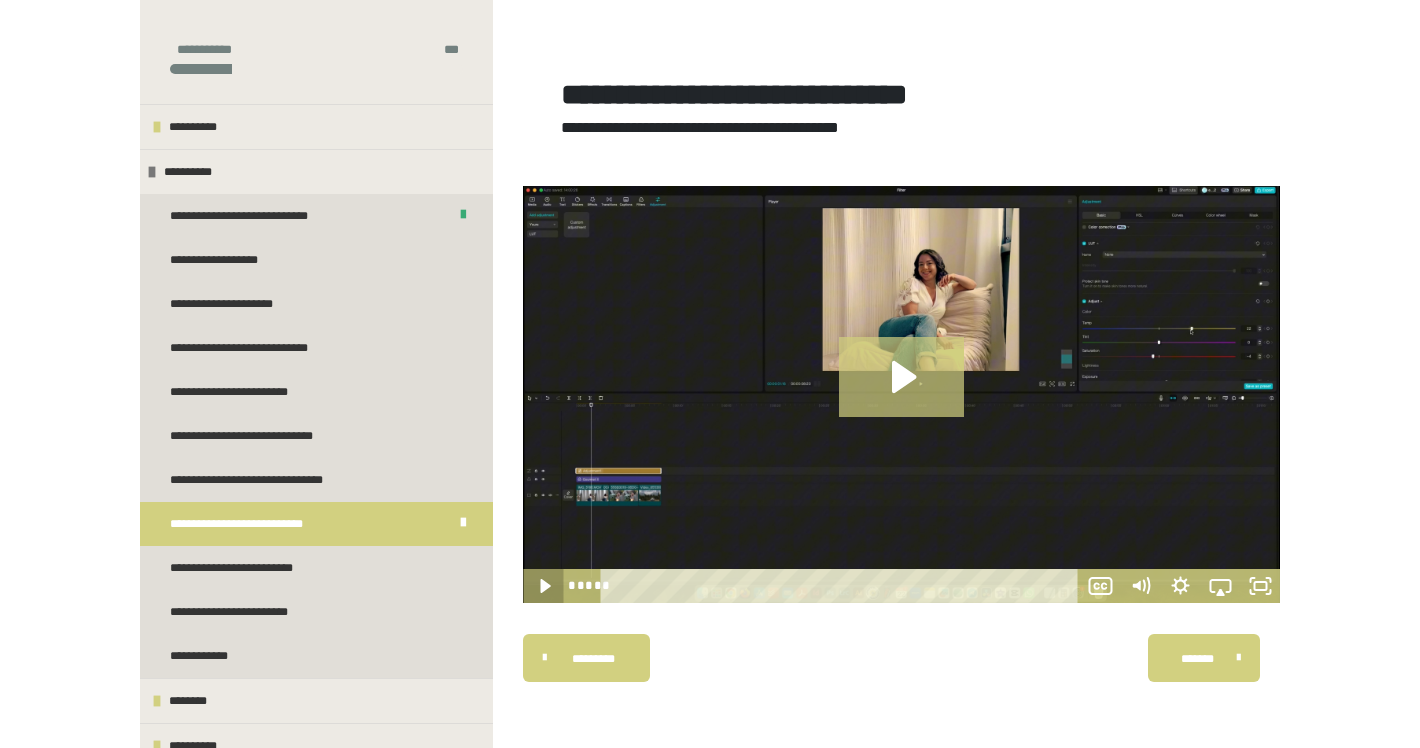 click 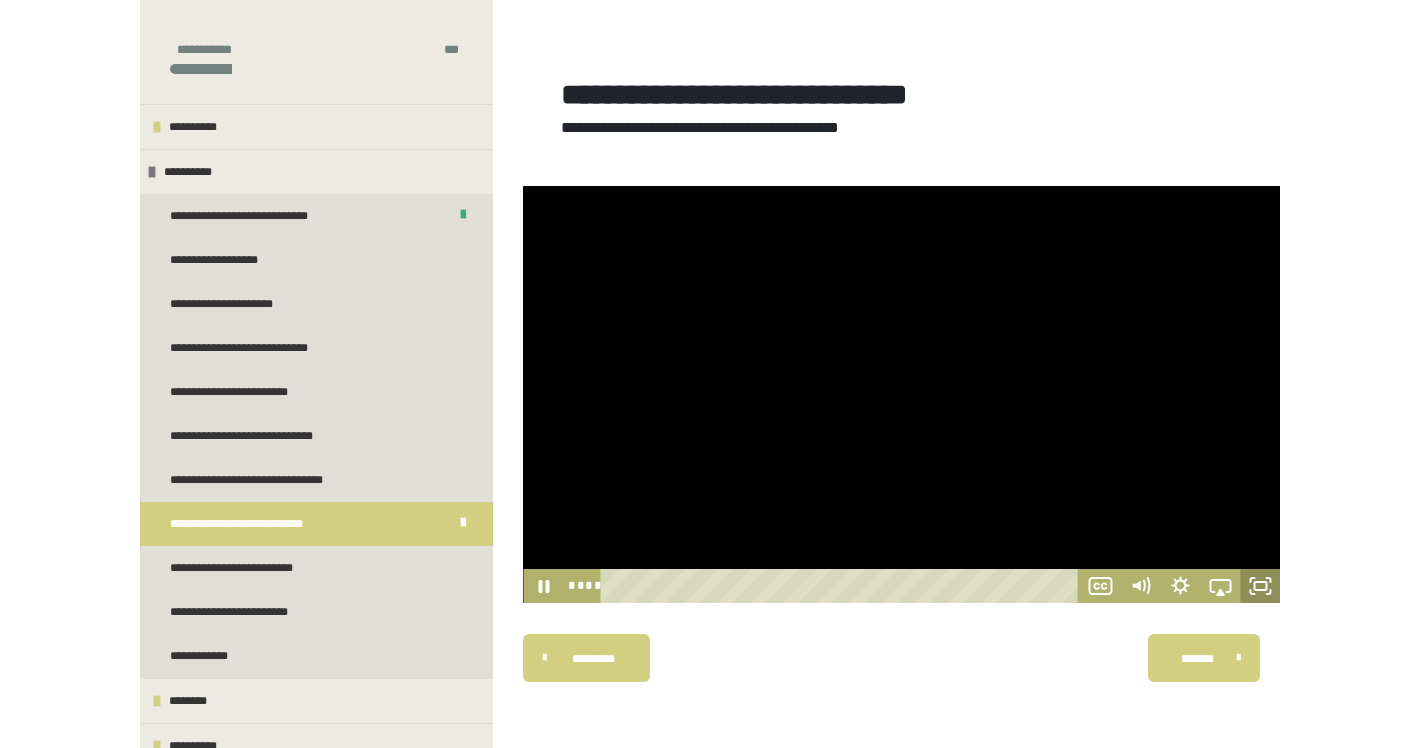 click 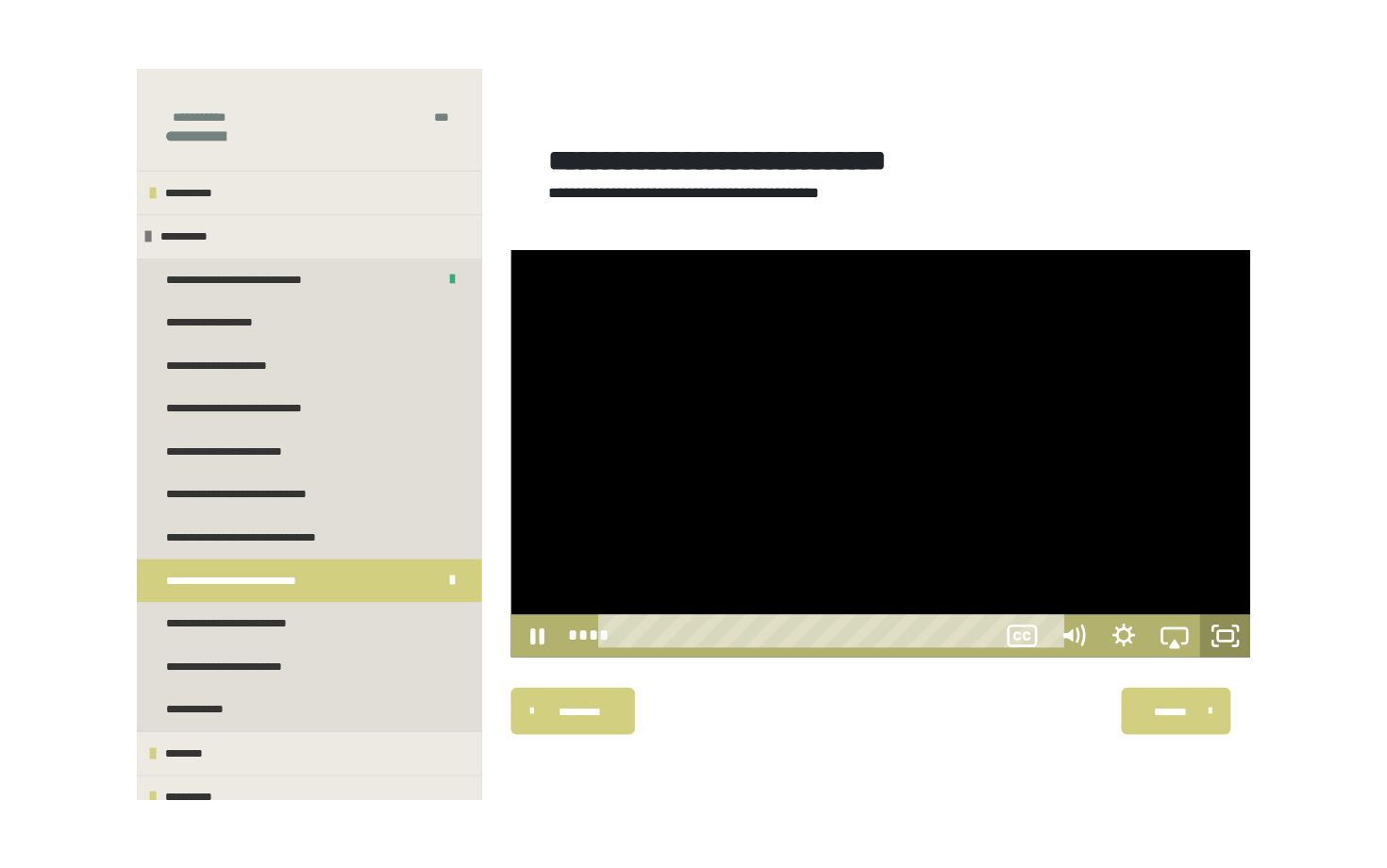 scroll, scrollTop: 230, scrollLeft: 0, axis: vertical 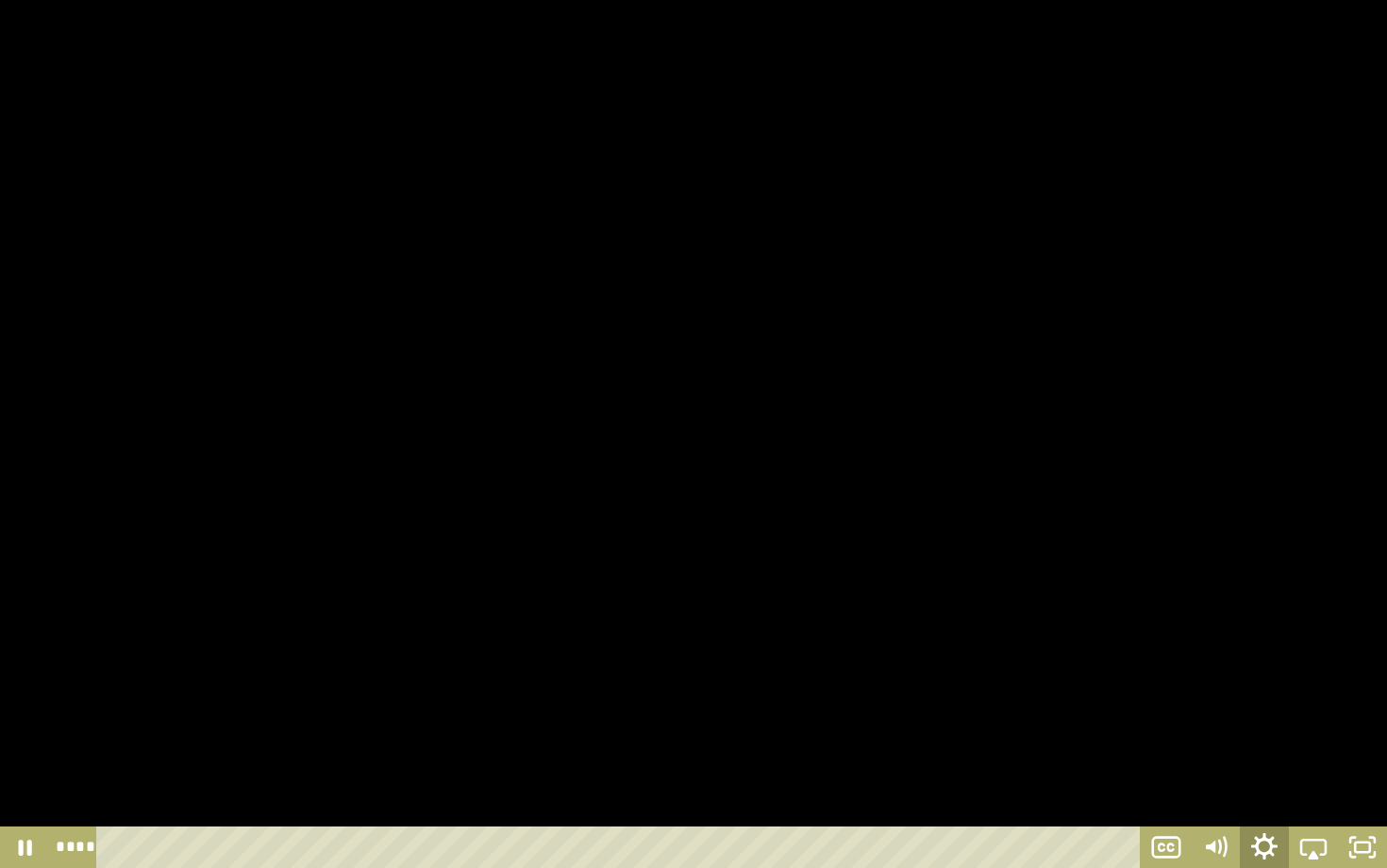 click 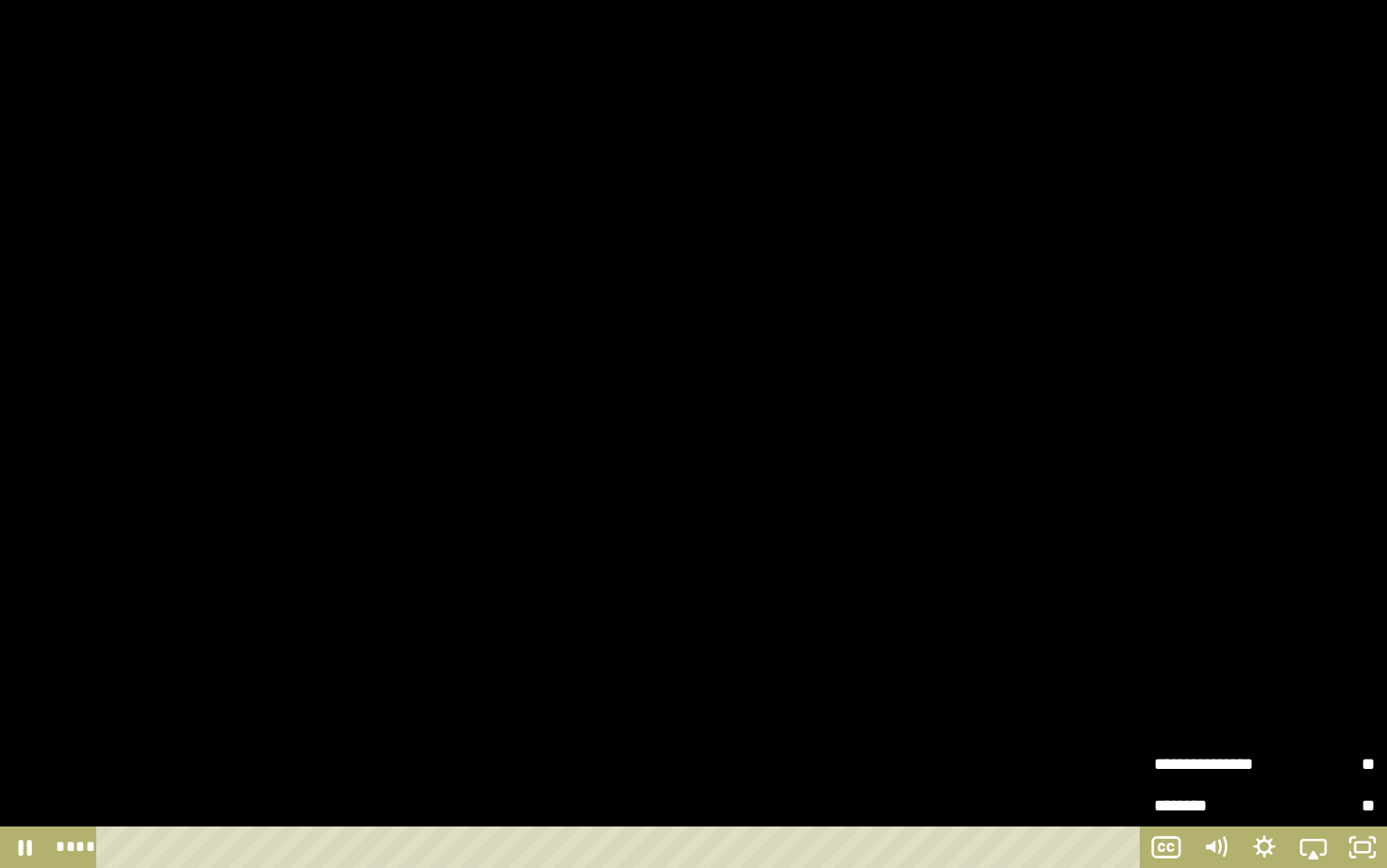 click on "**********" at bounding box center [1209, 764] 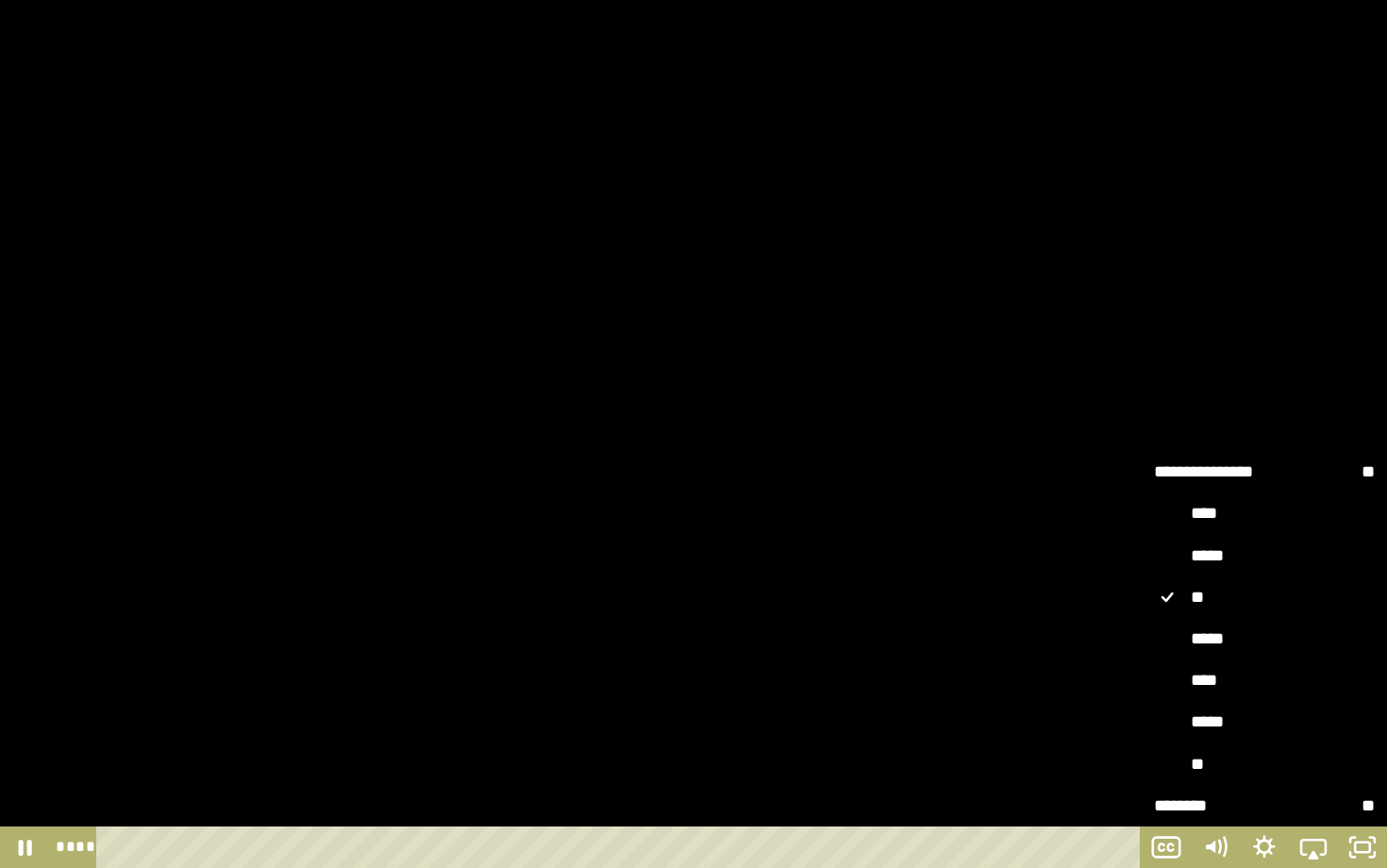 click on "*****" at bounding box center (1264, 640) 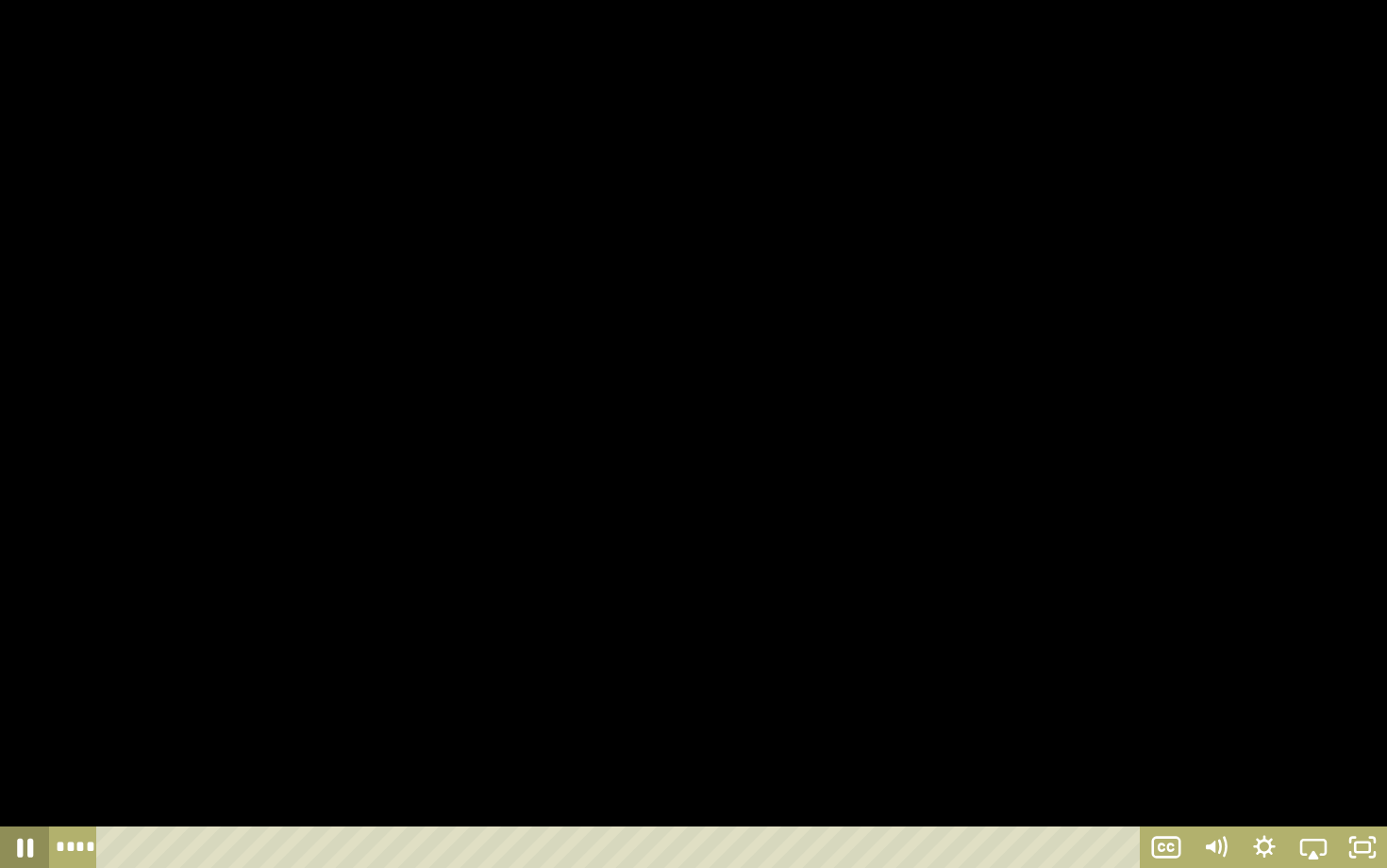 click 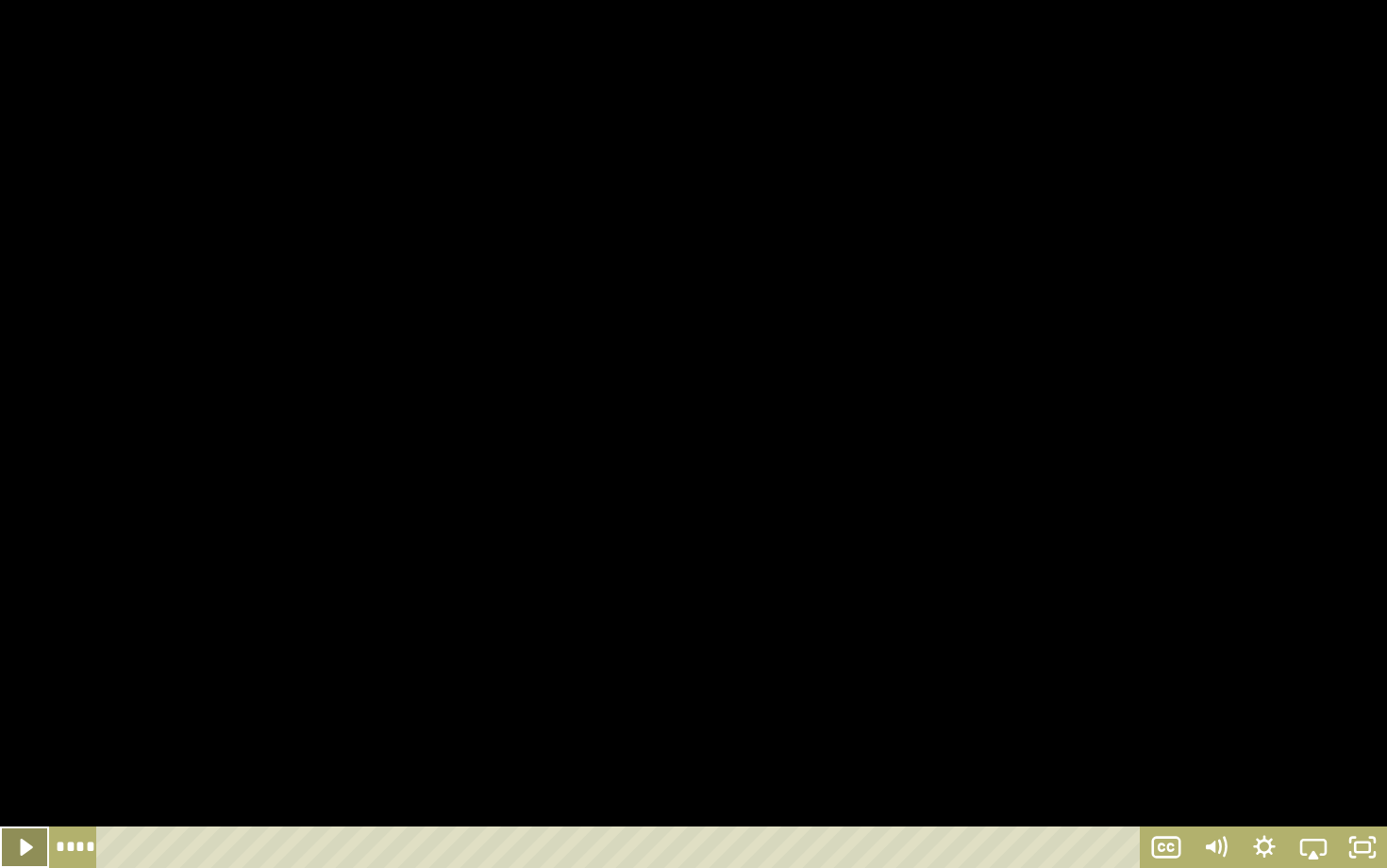 click 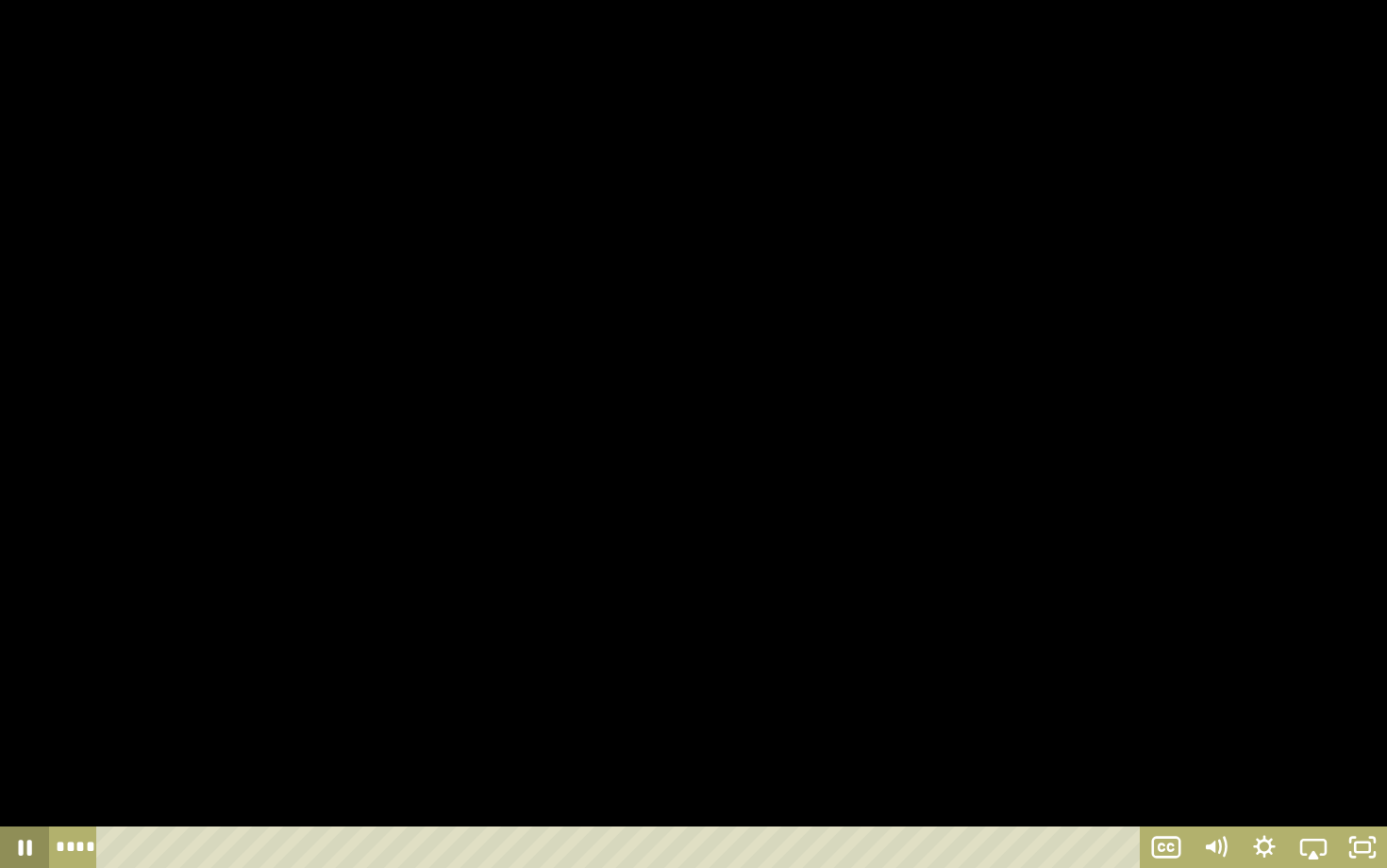 click 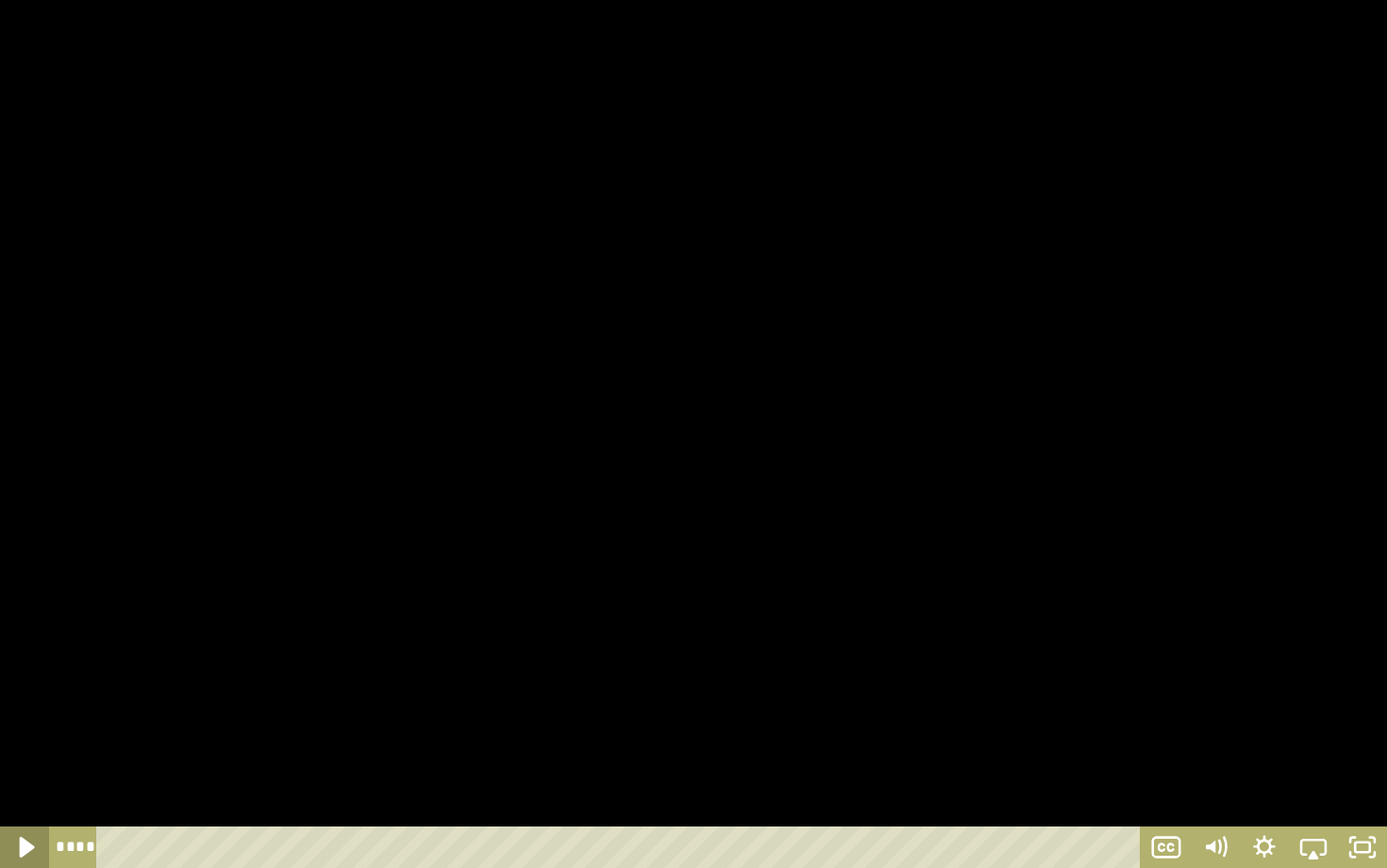 click 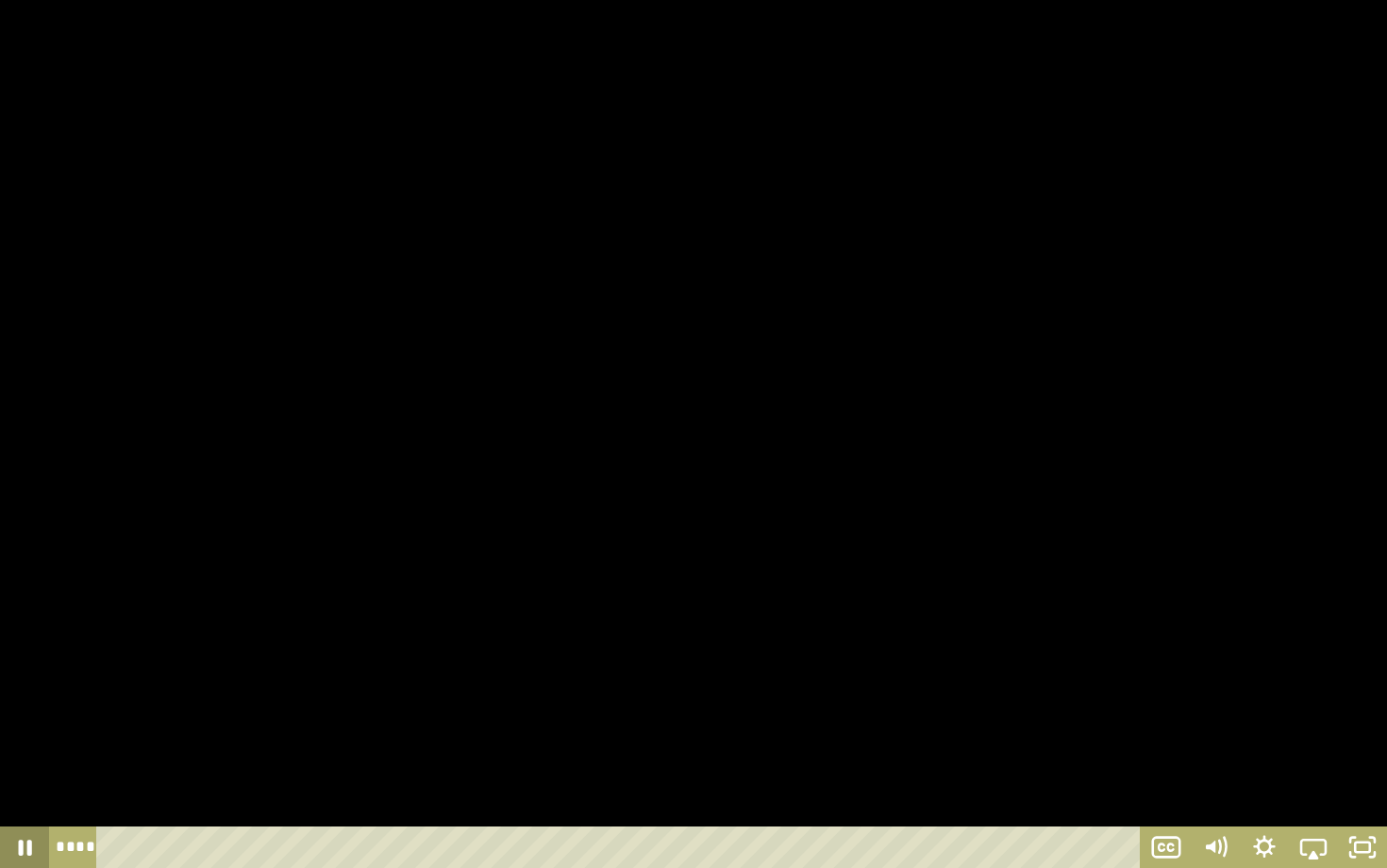 click 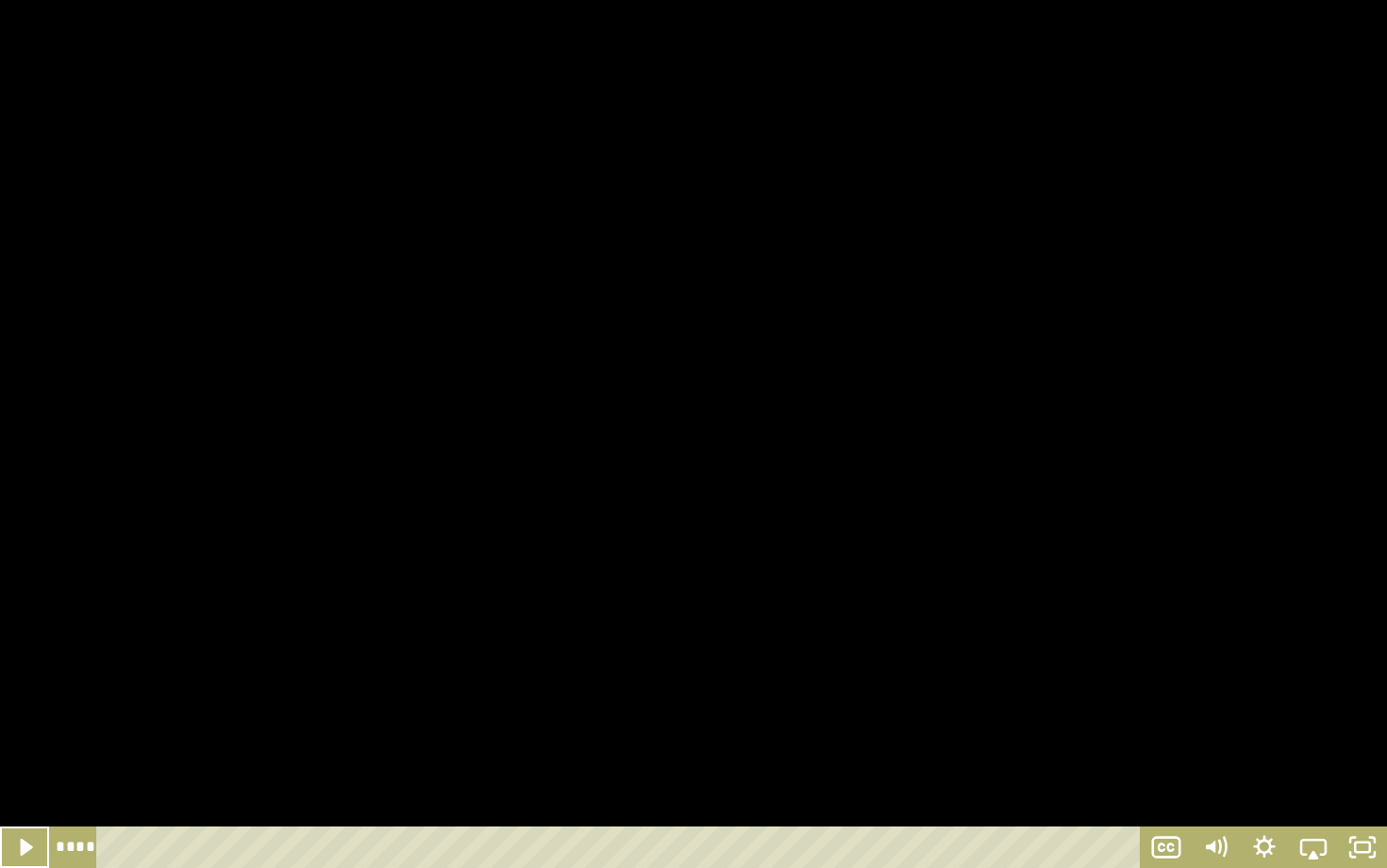 type 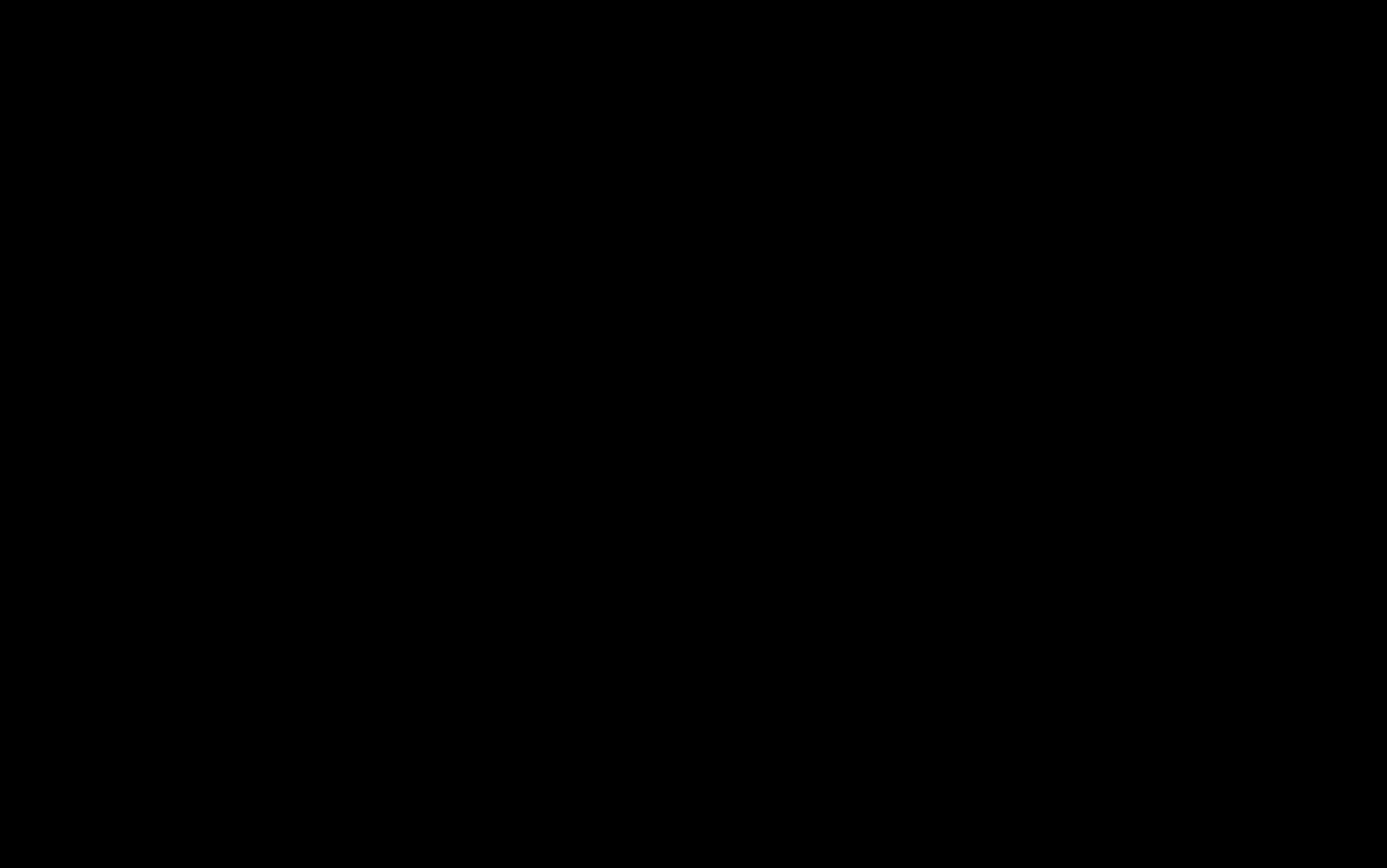 click at bounding box center [25, 847] 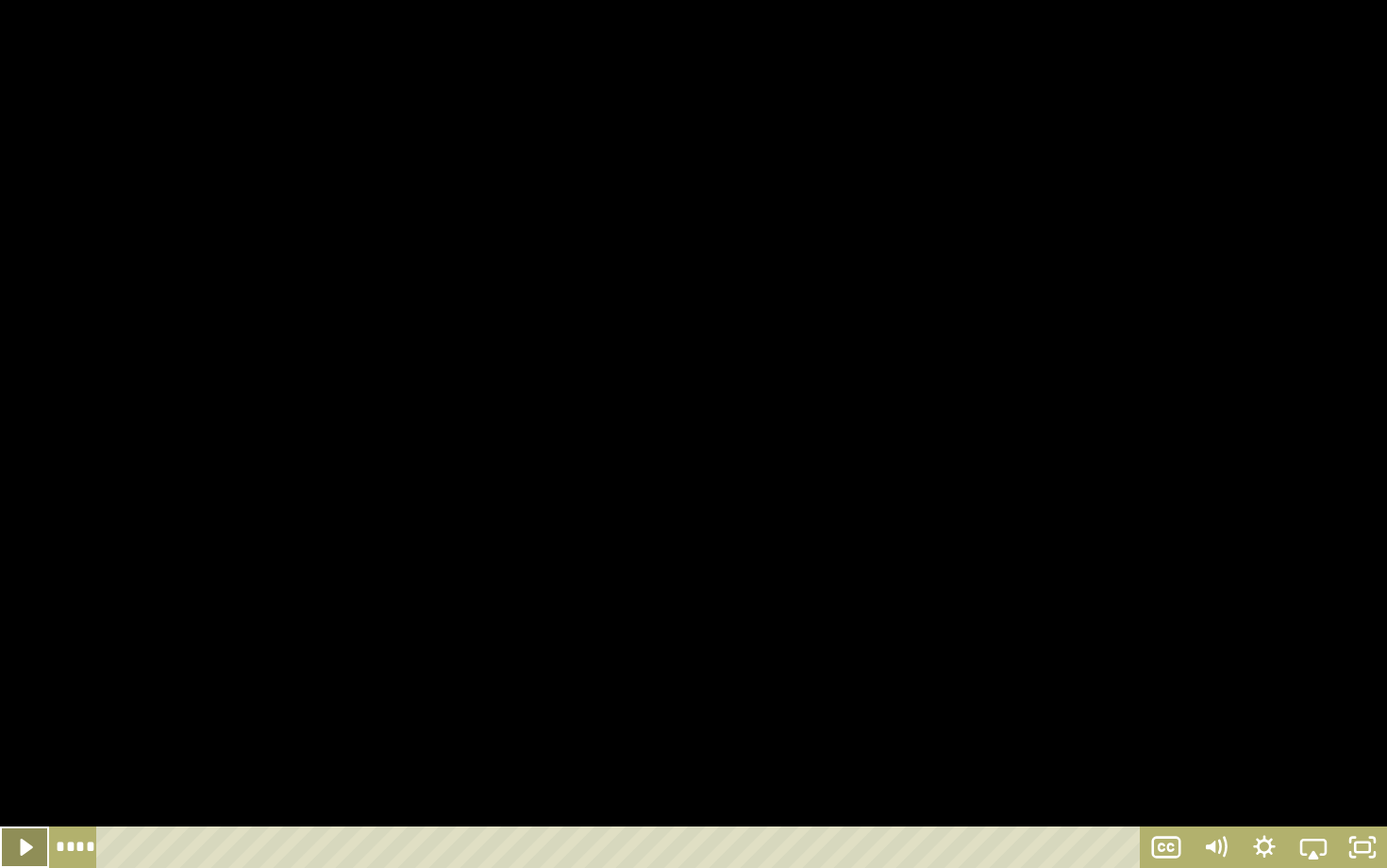 click 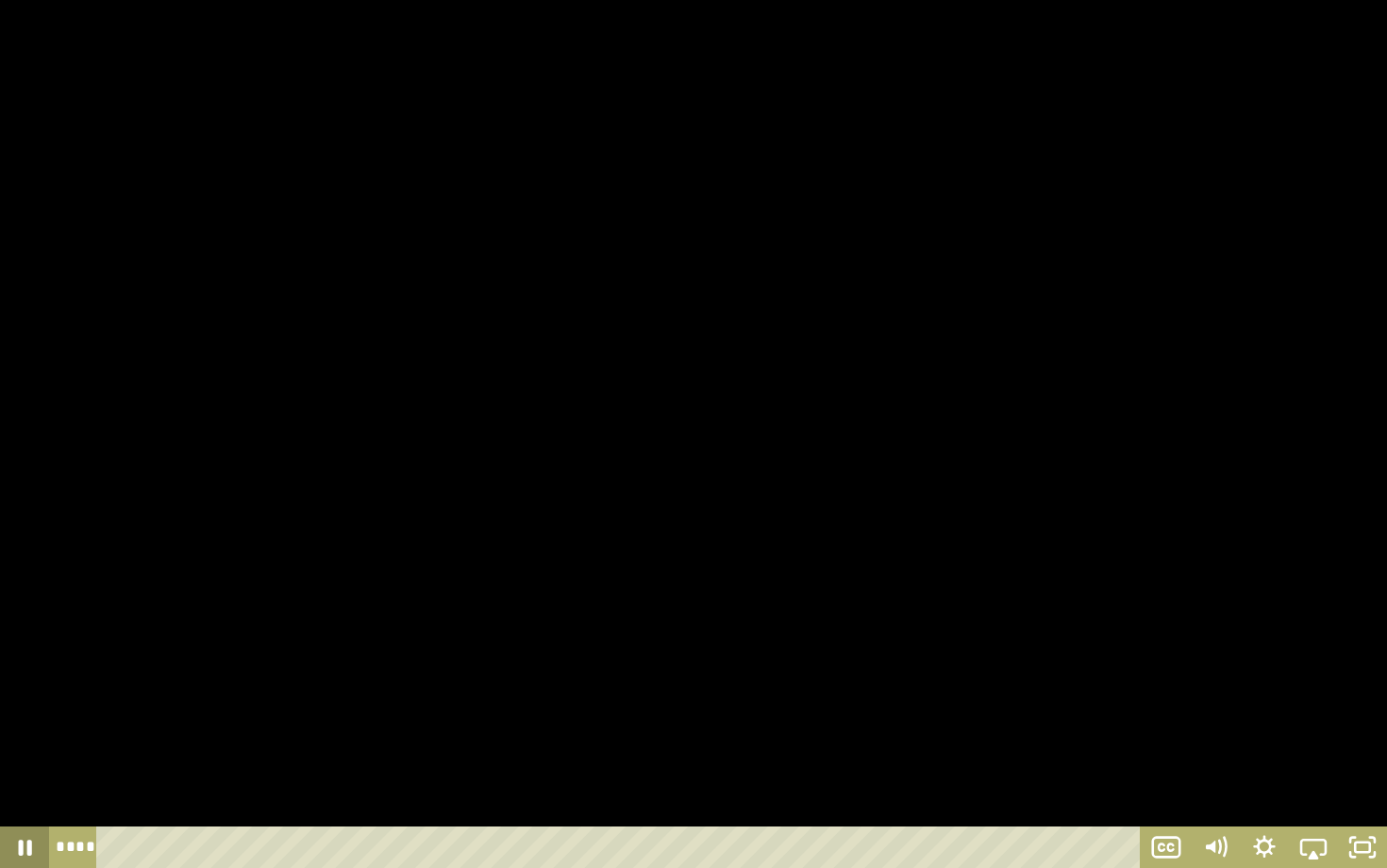 click 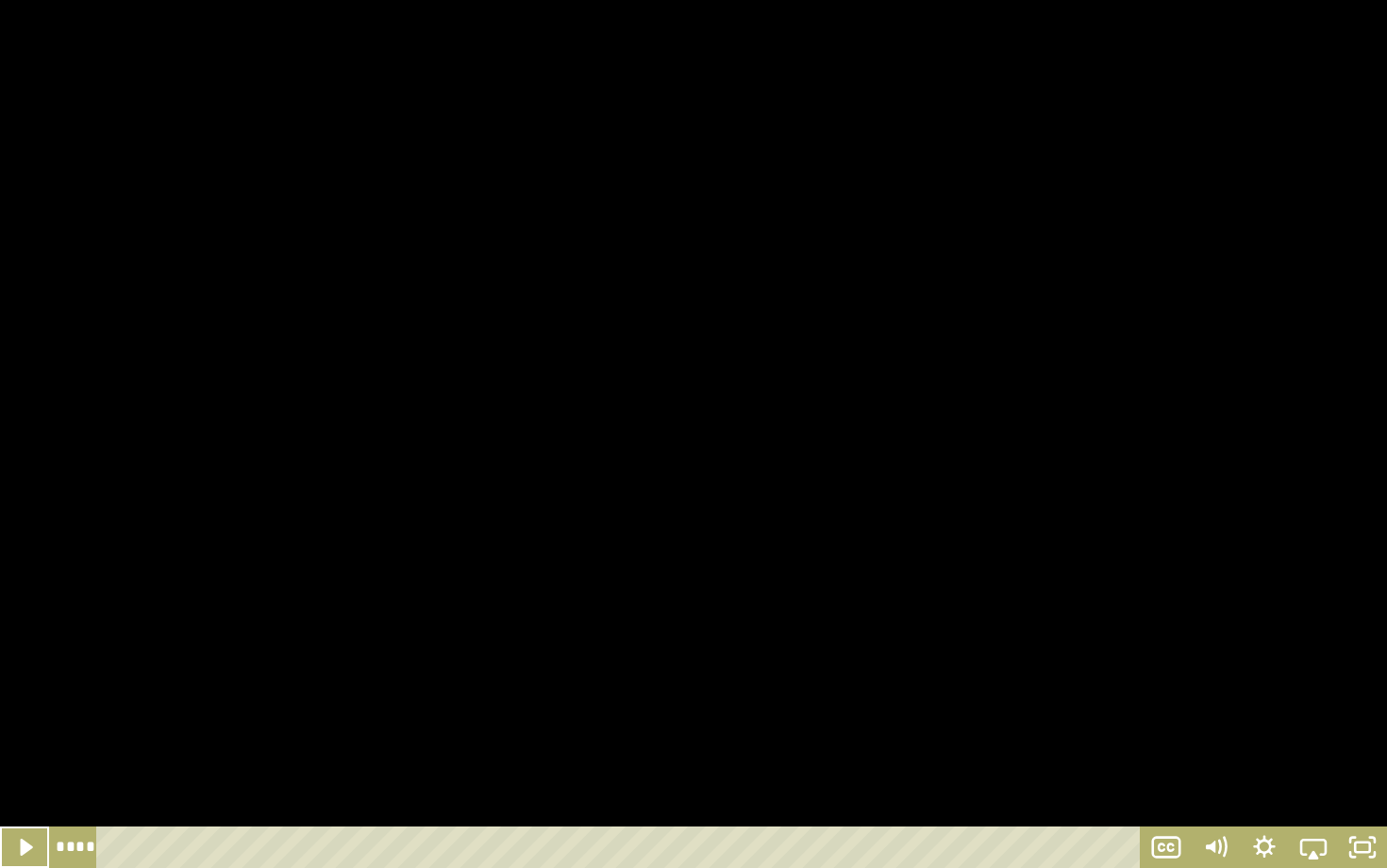 click at bounding box center [25, 847] 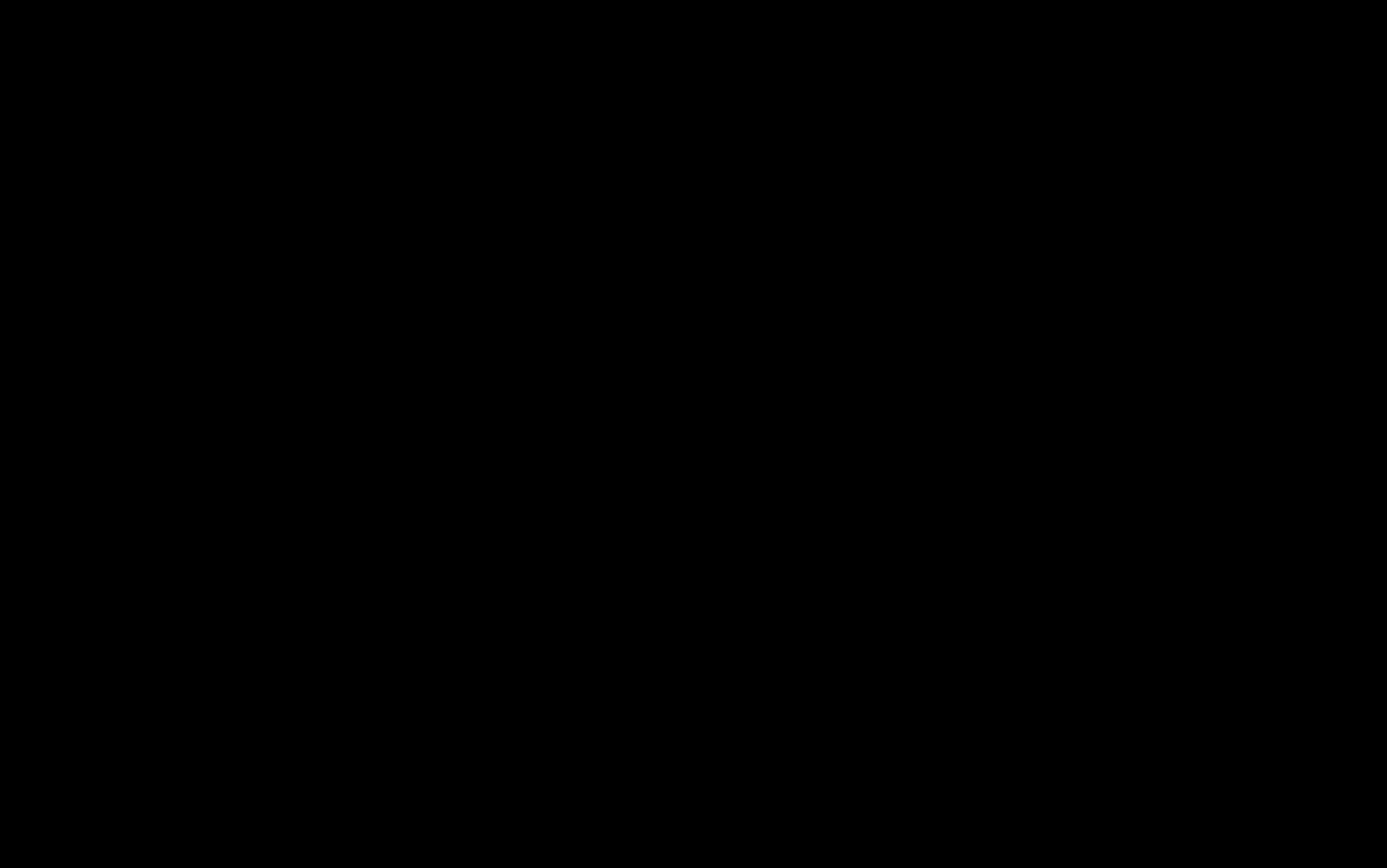 click at bounding box center (25, 847) 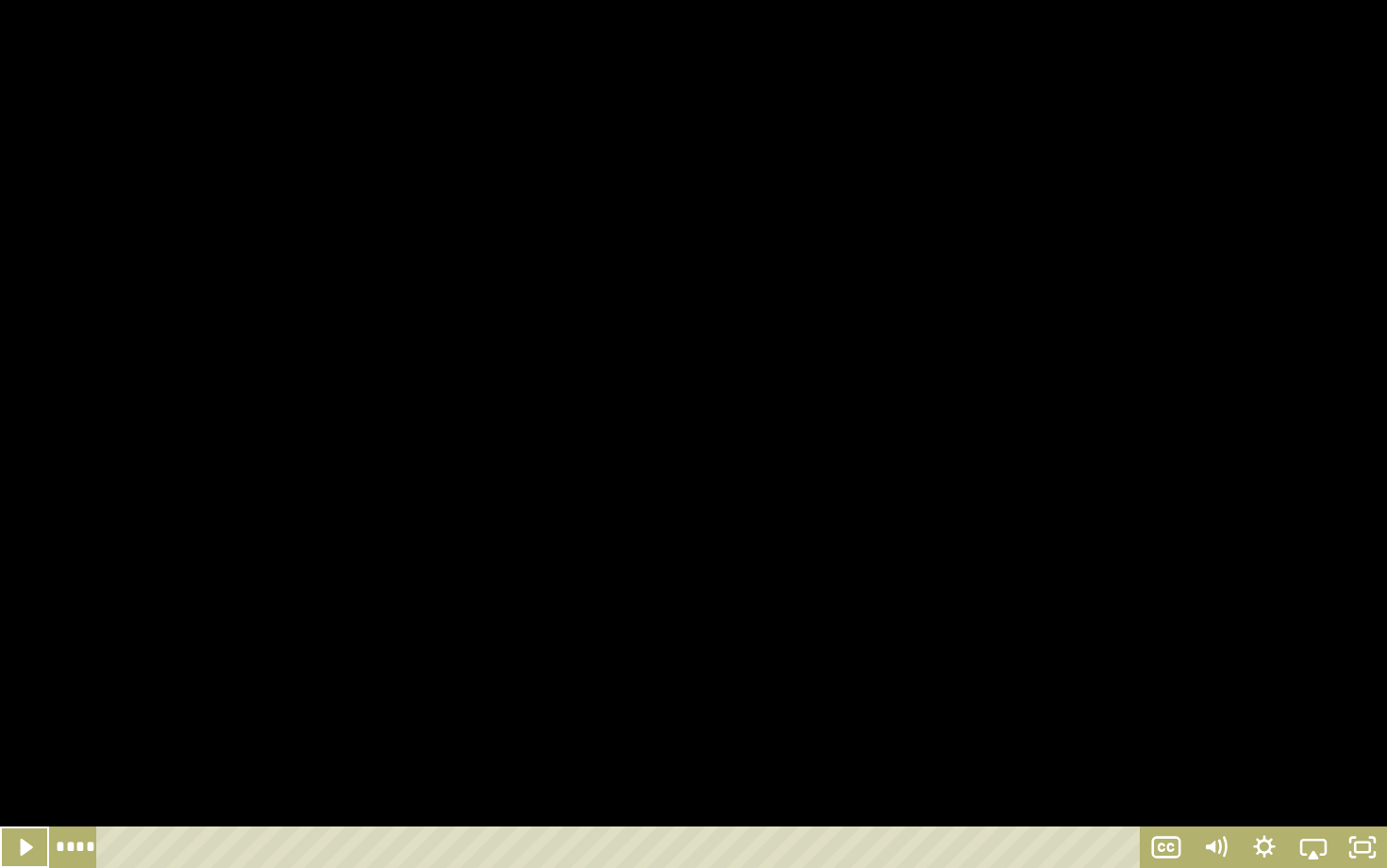 click at bounding box center [25, 847] 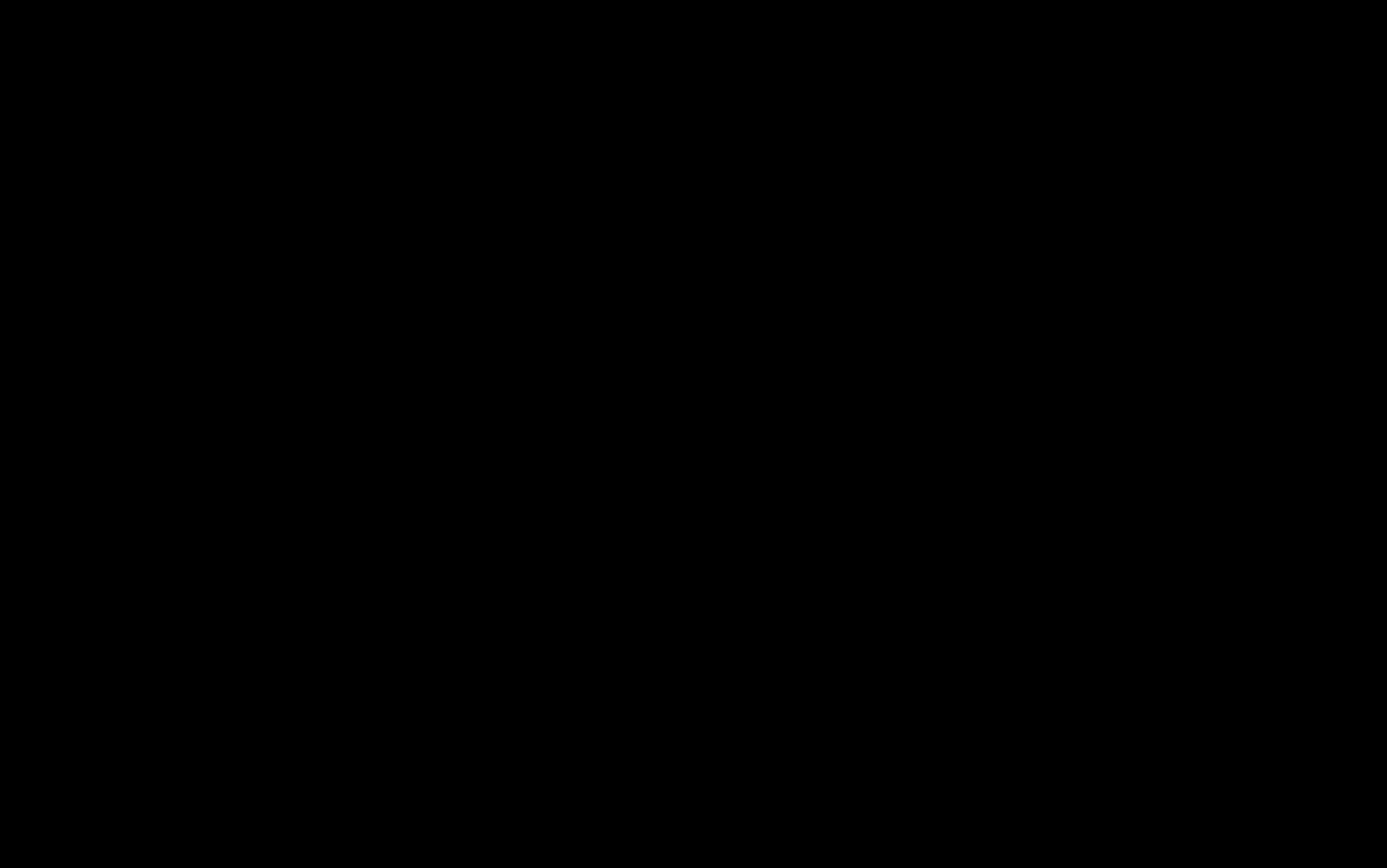 click at bounding box center [25, 847] 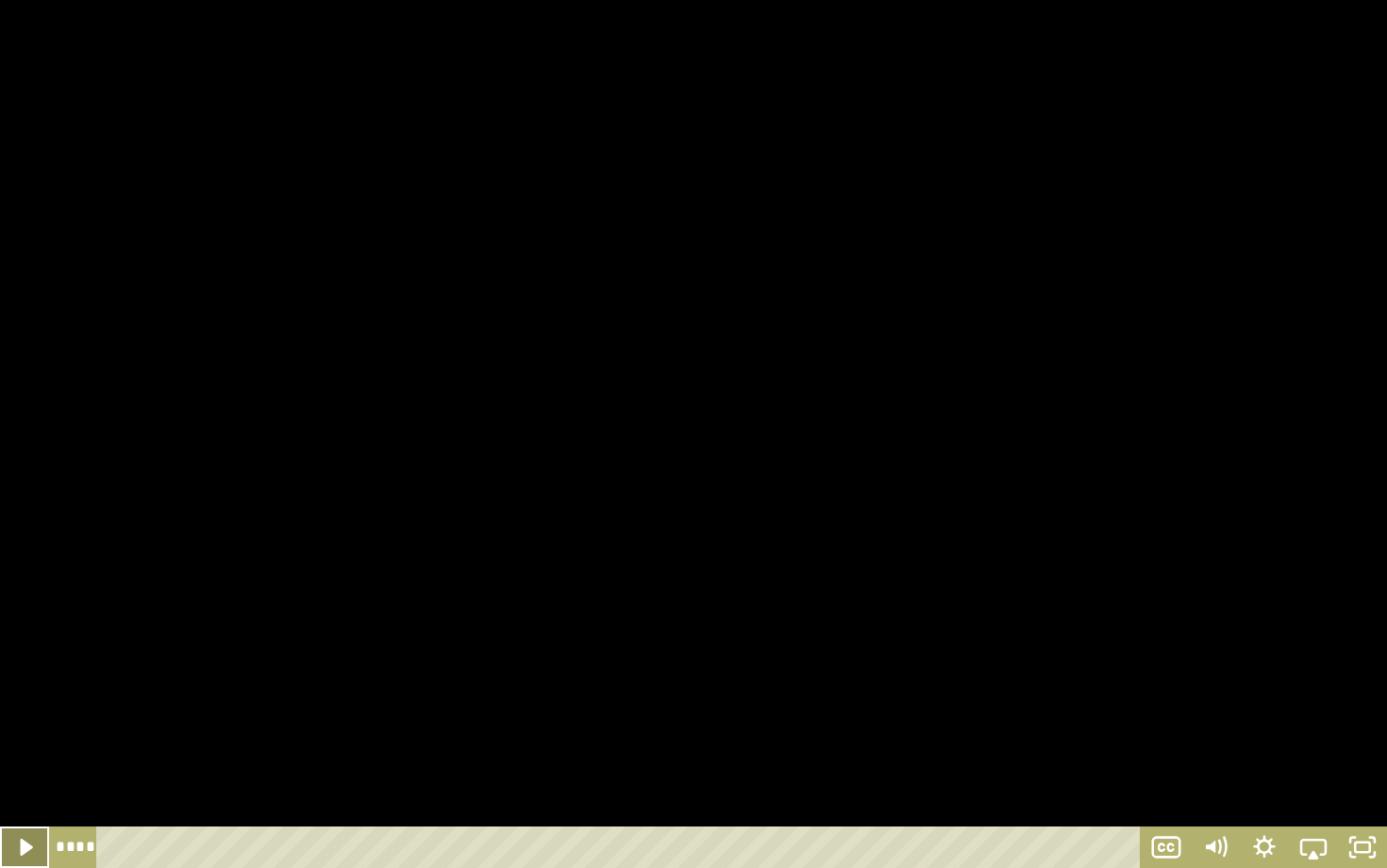 click 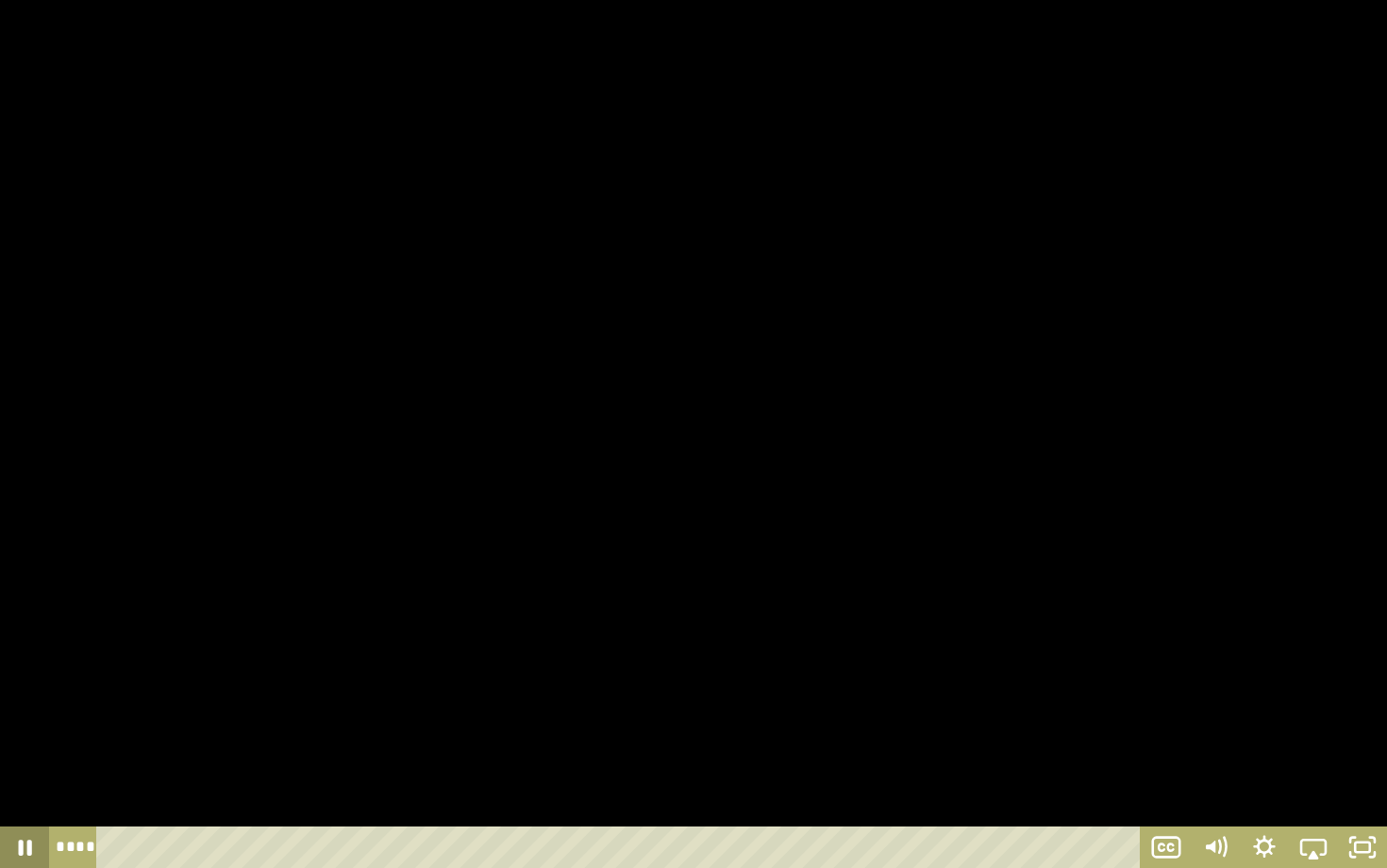 click 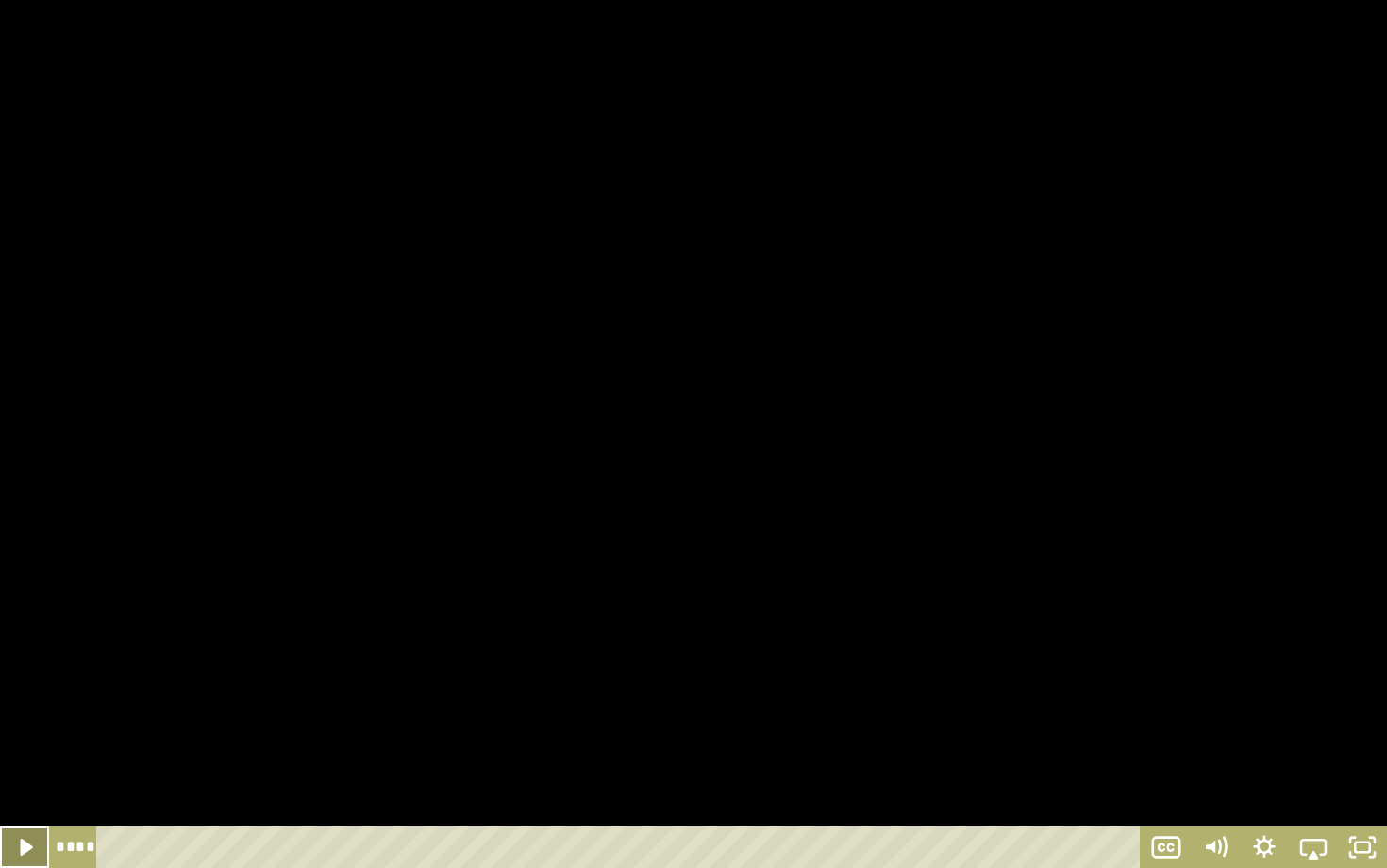 click 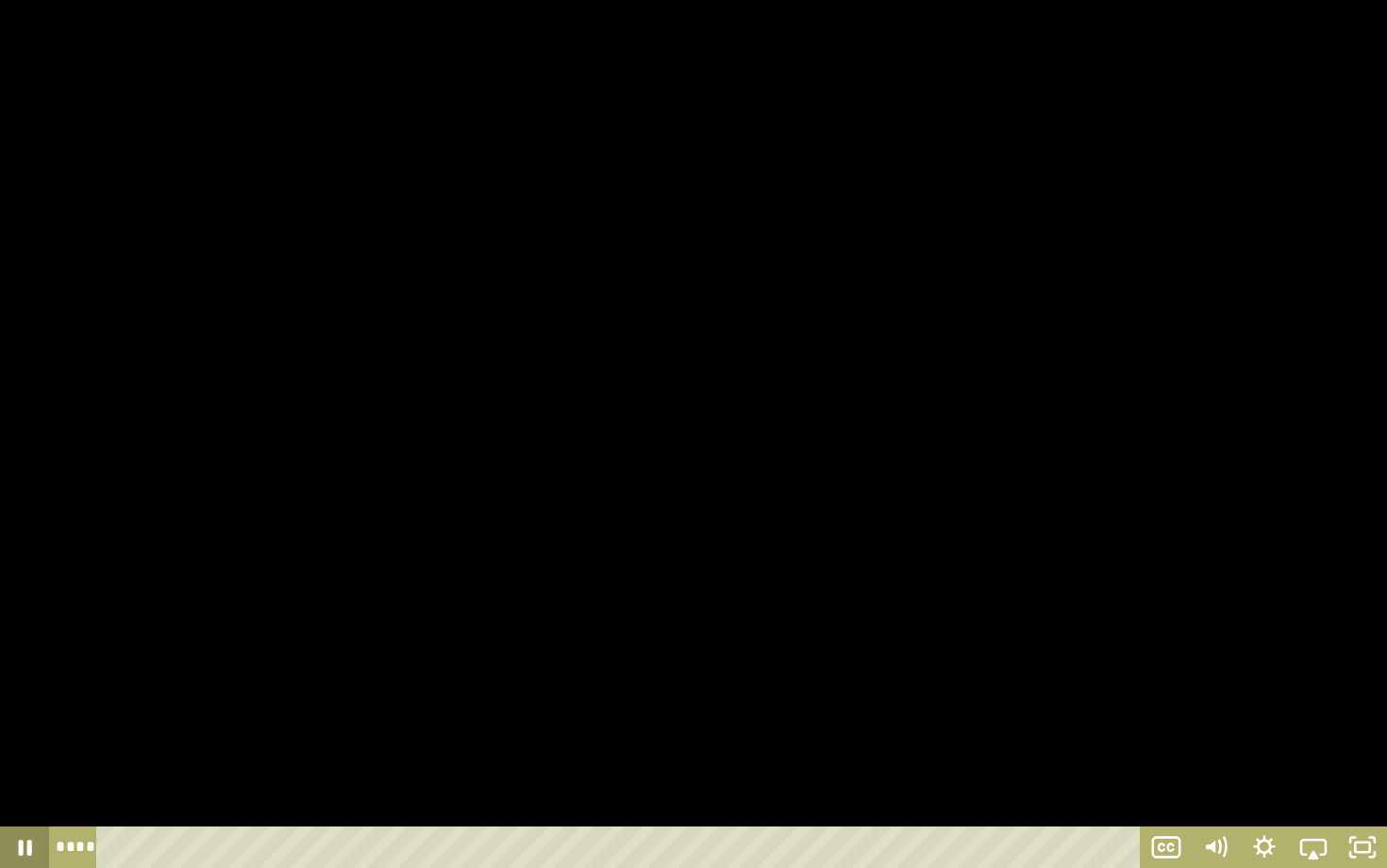 click 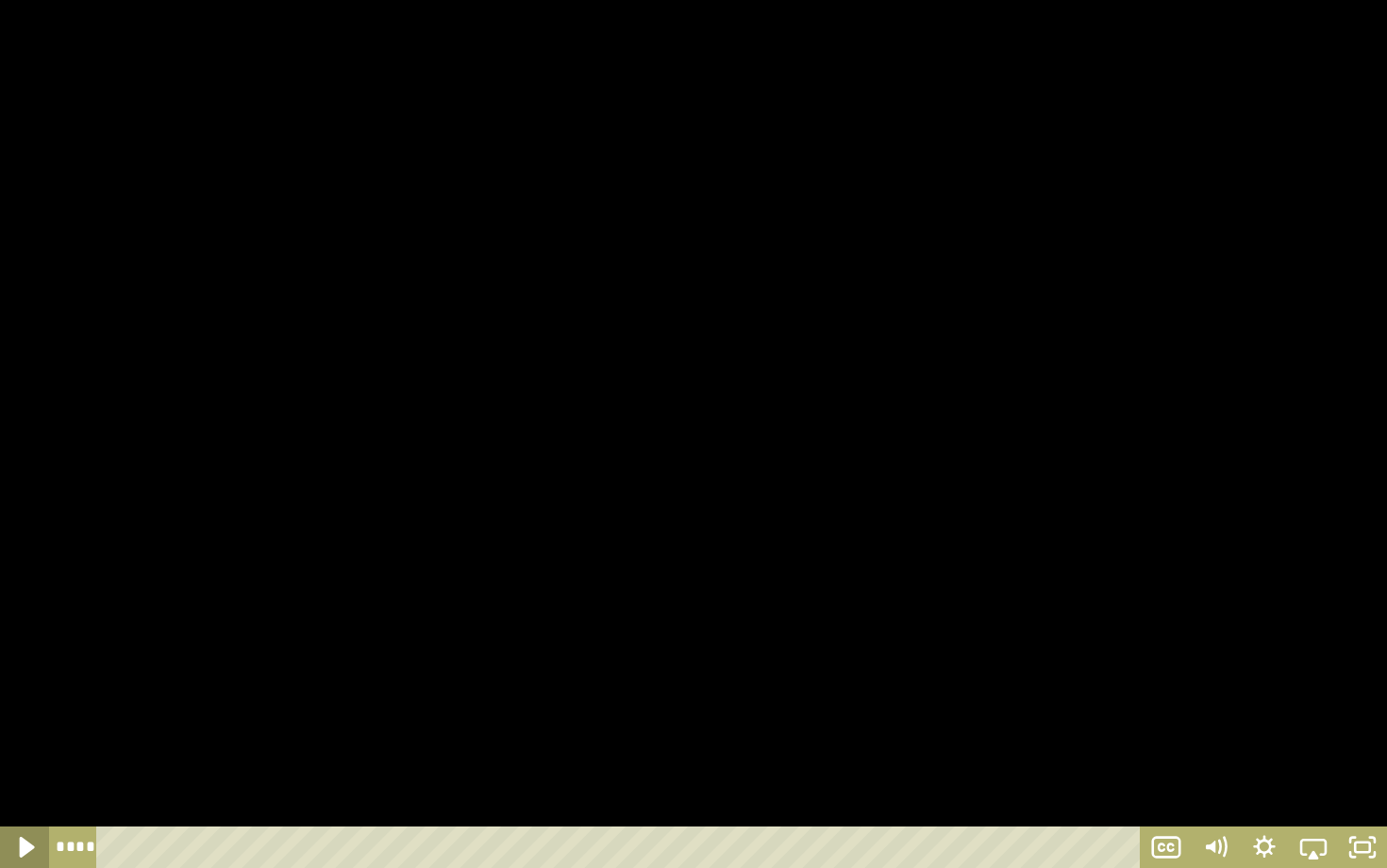 click 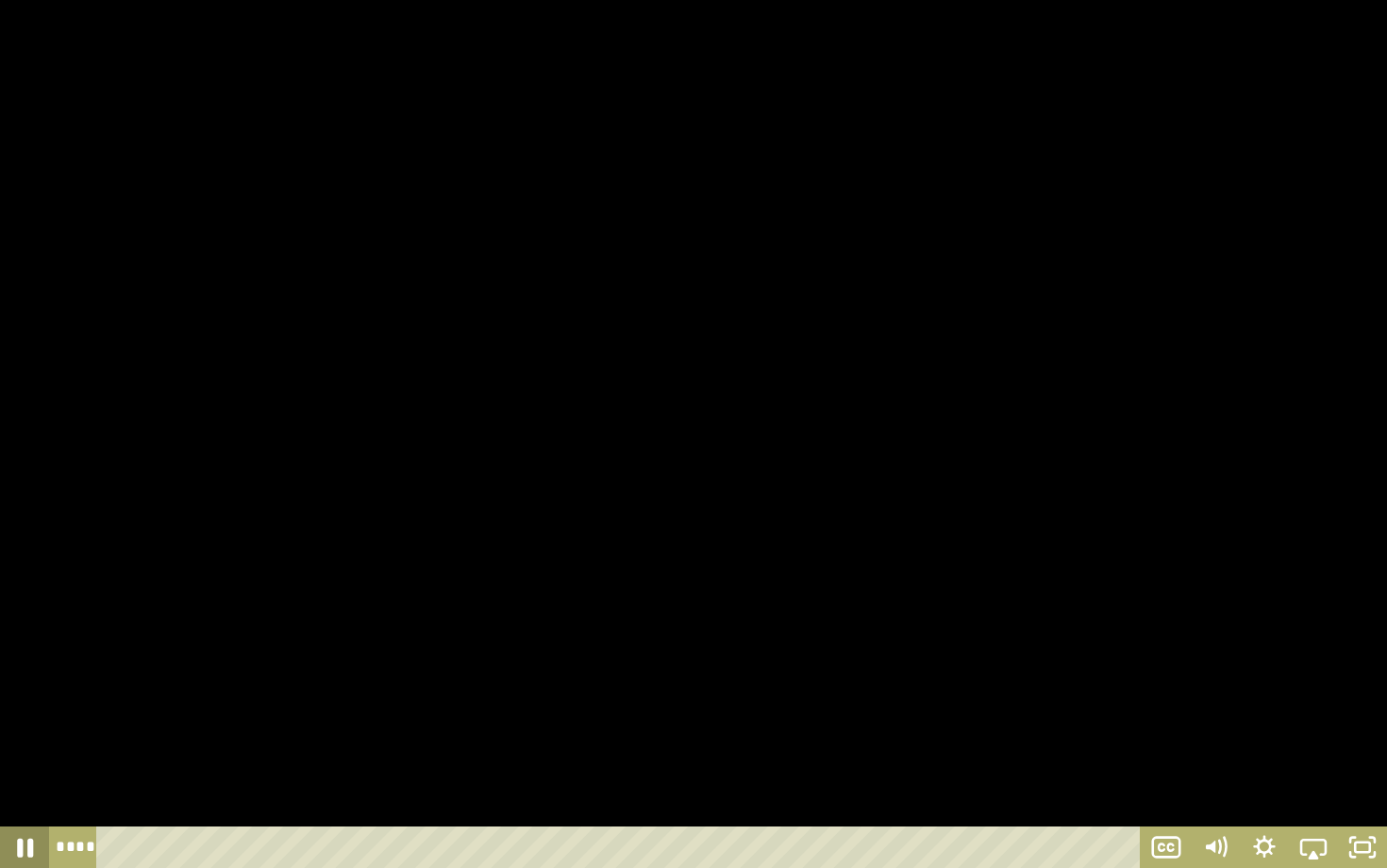 click 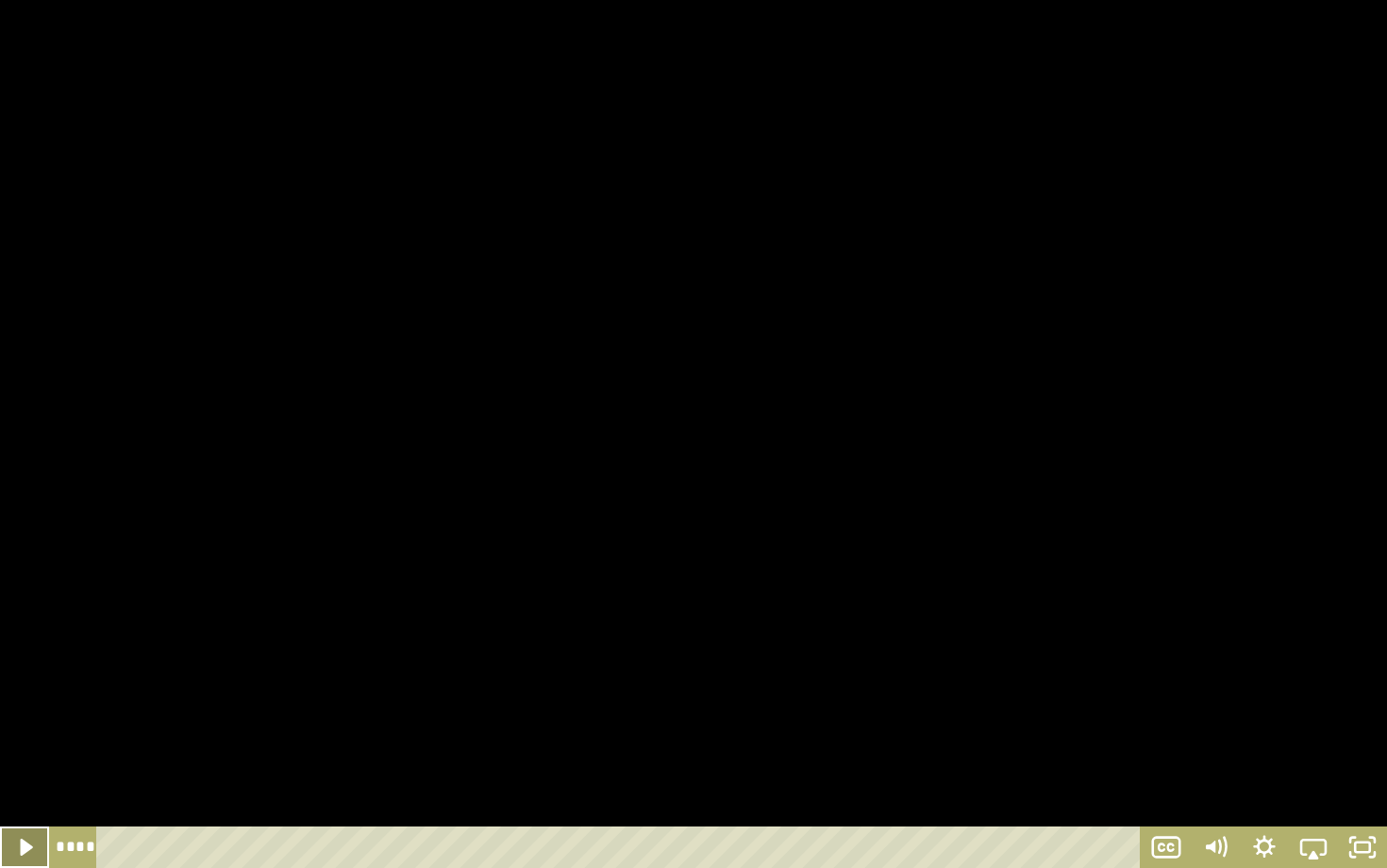 click 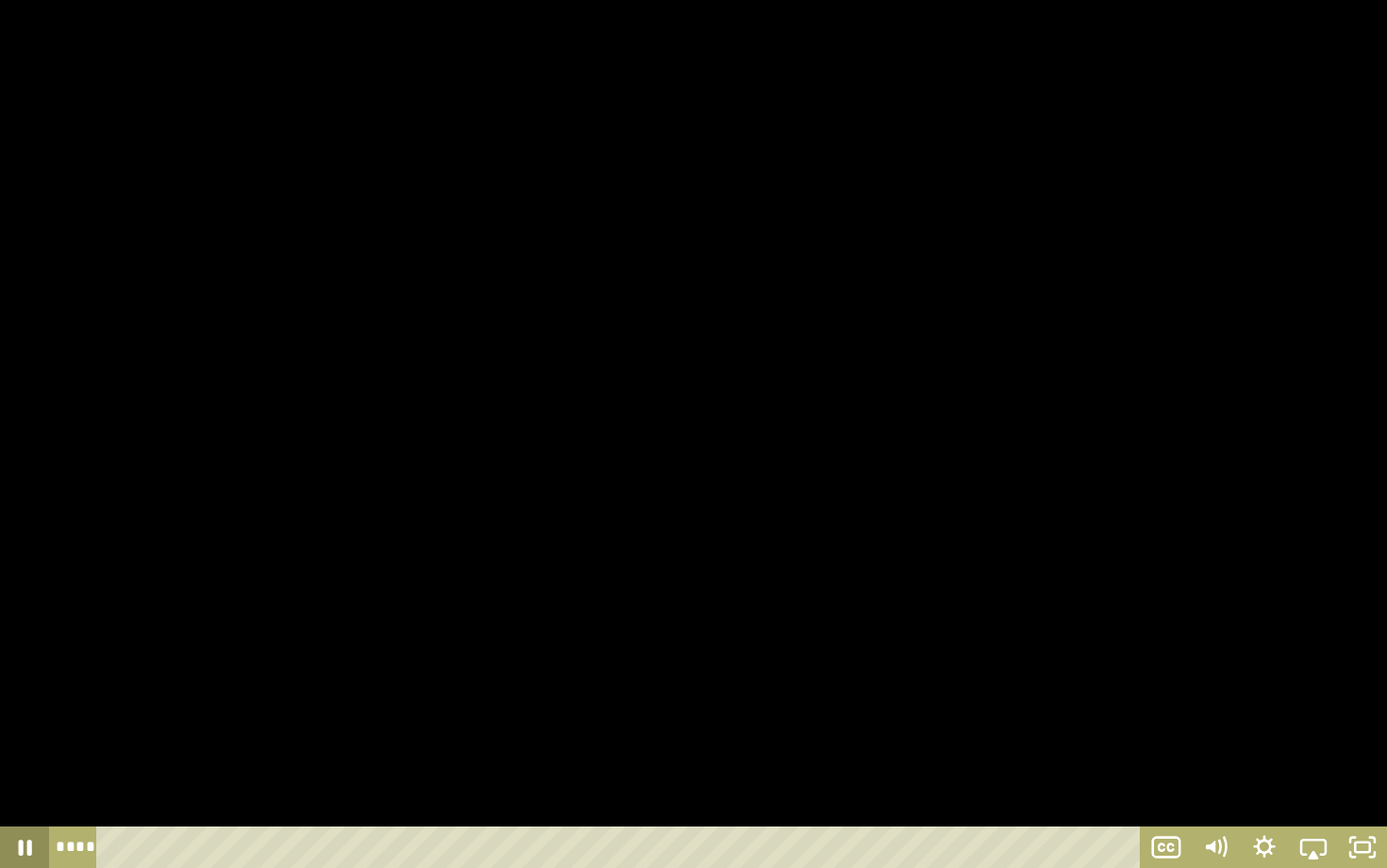 click 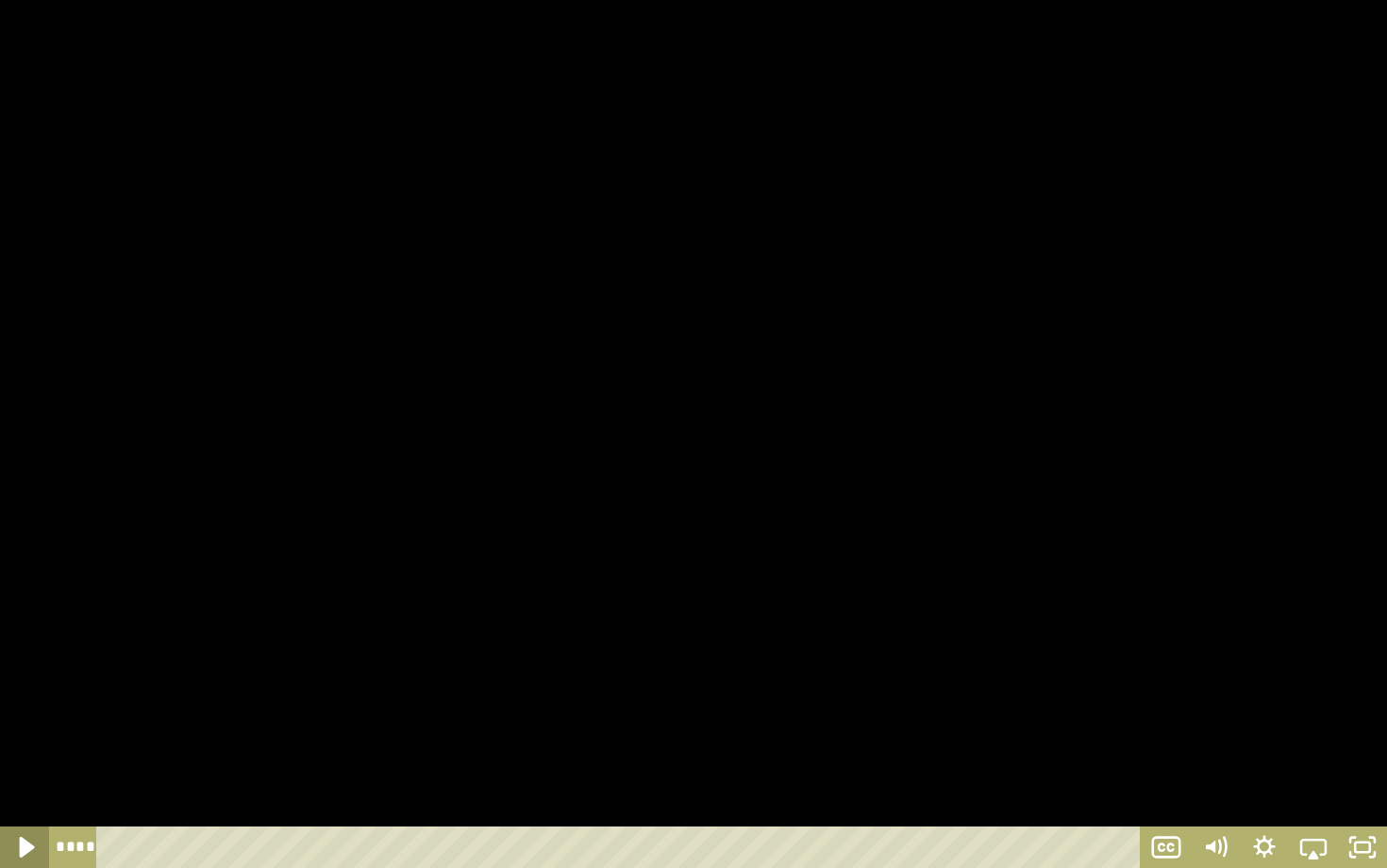 click at bounding box center [25, 847] 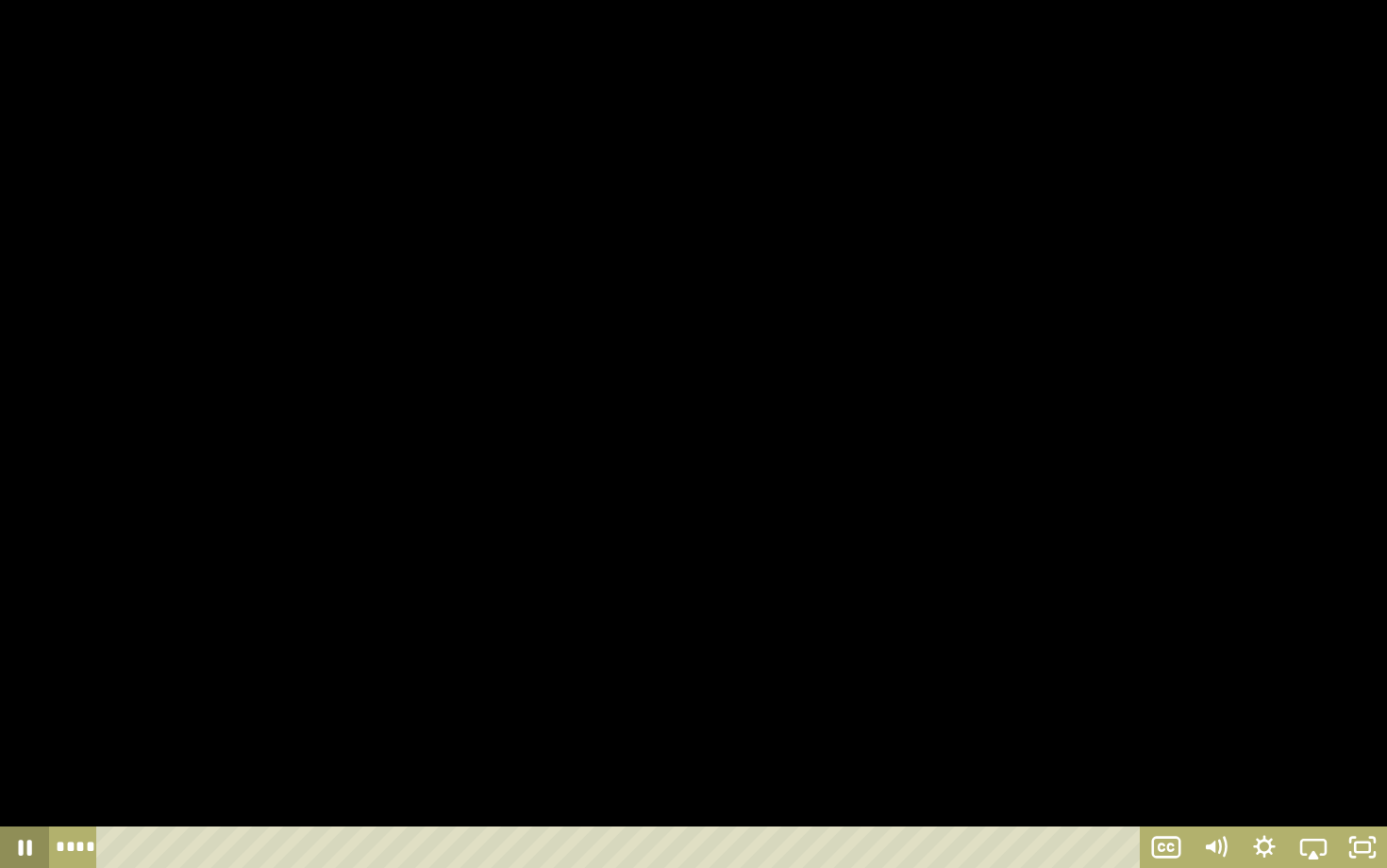 click 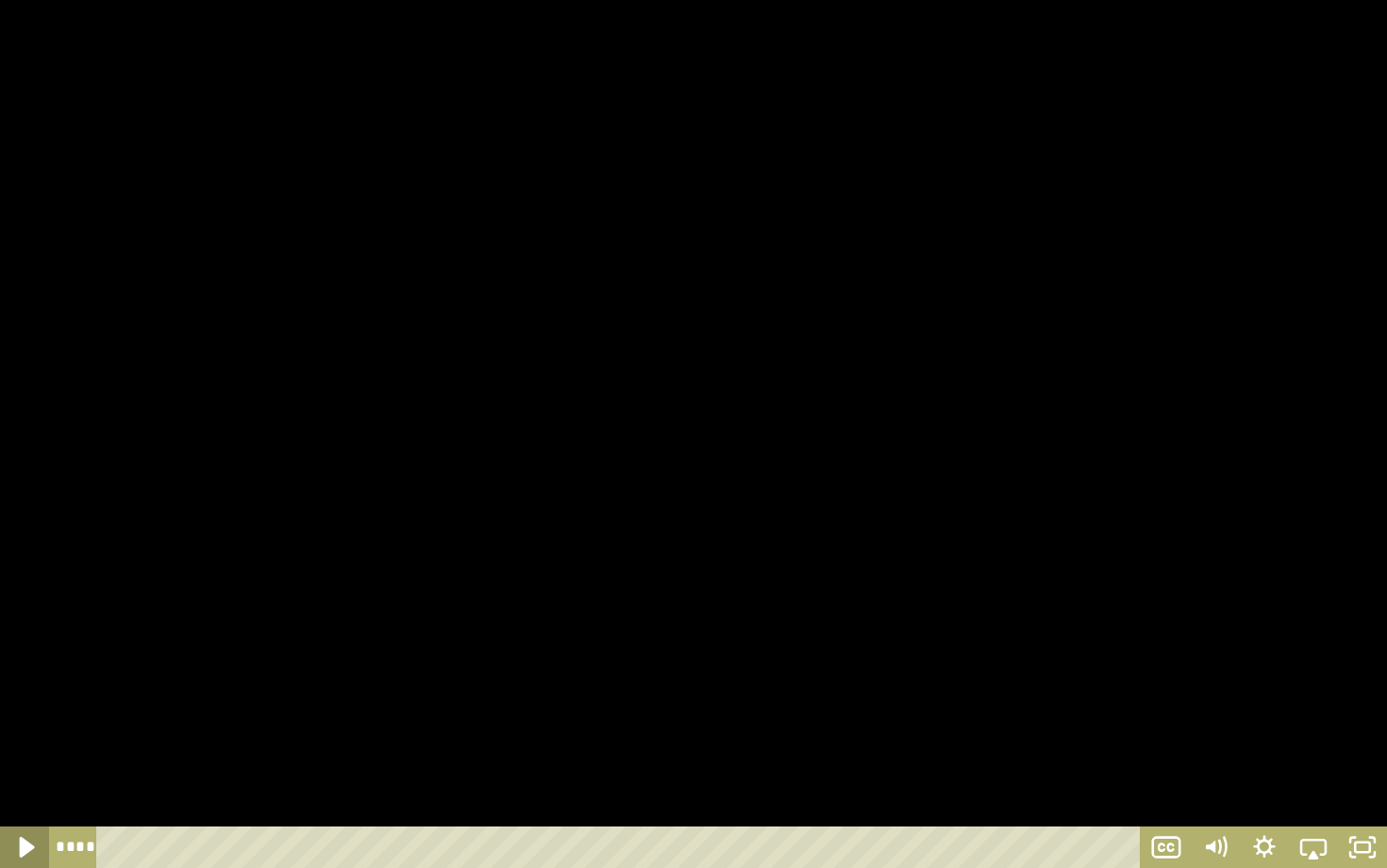 click 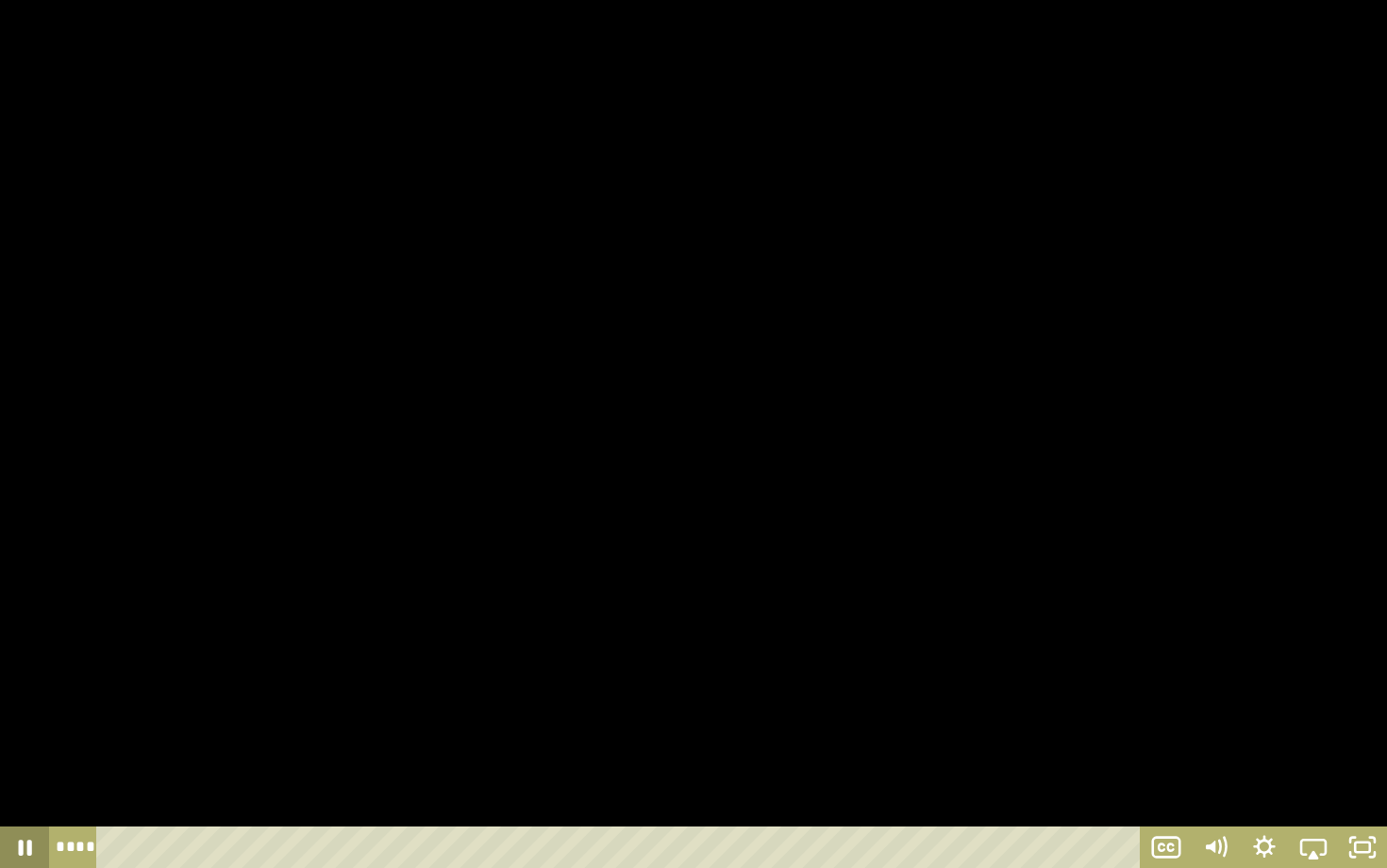 click 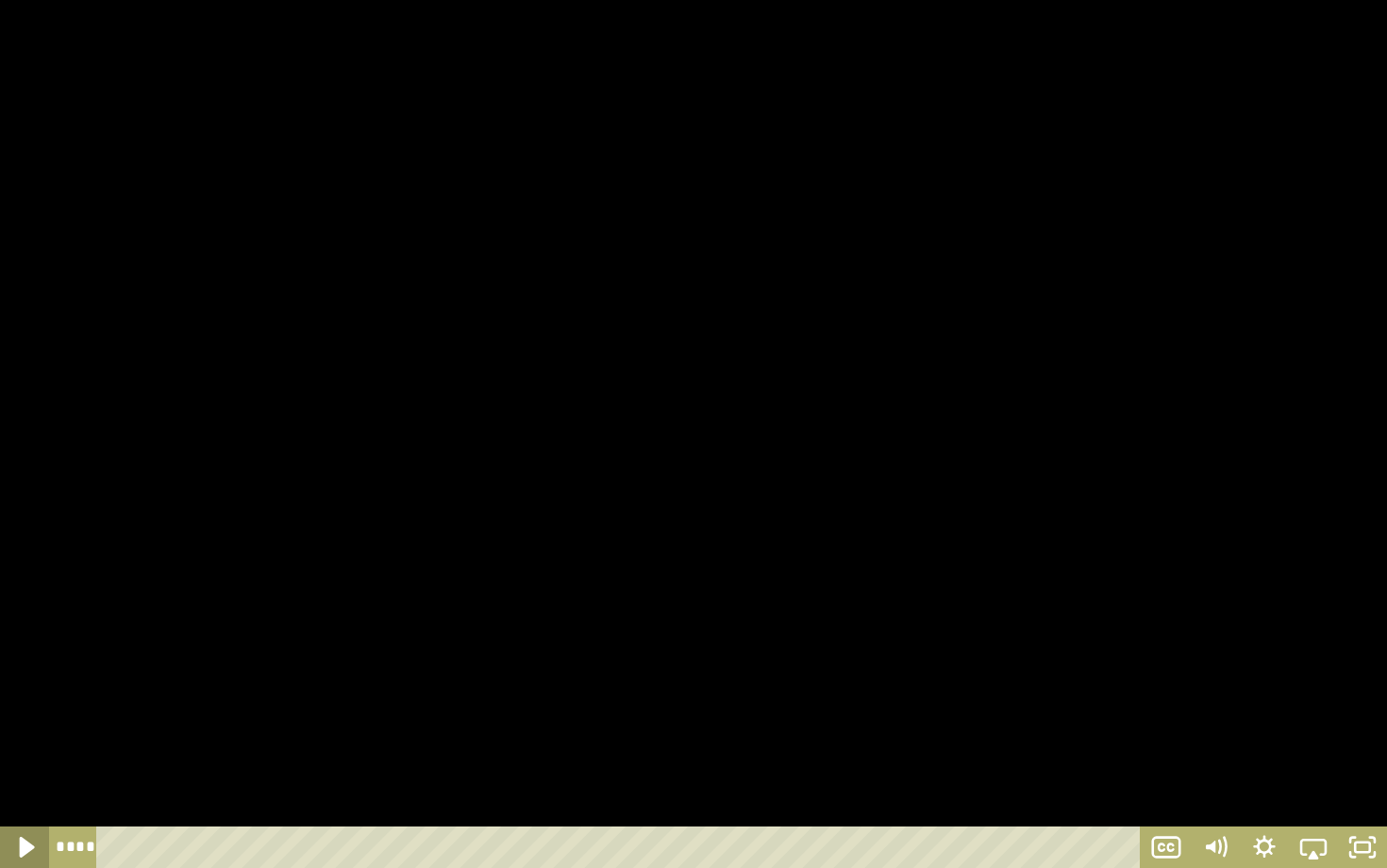 click 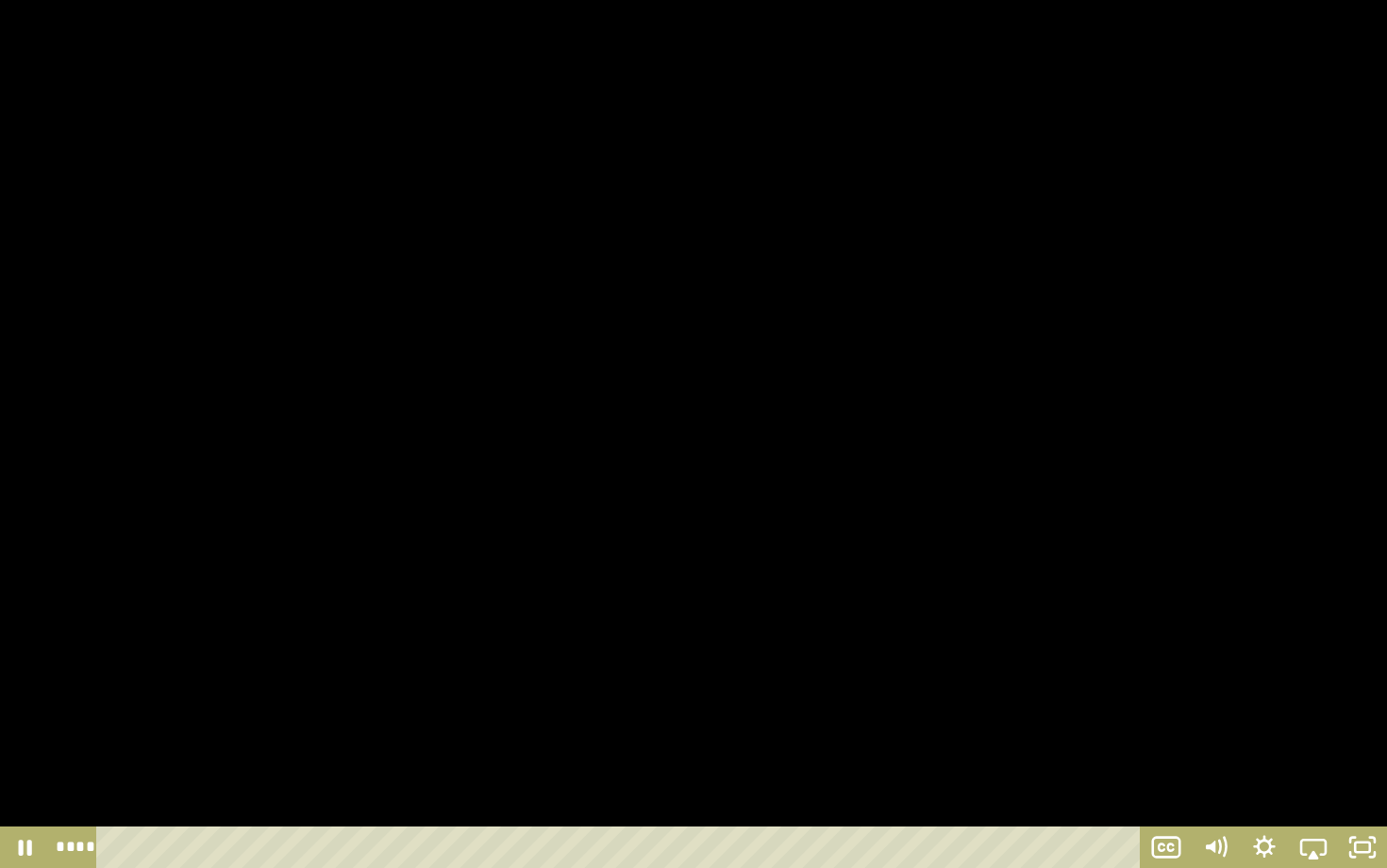 click 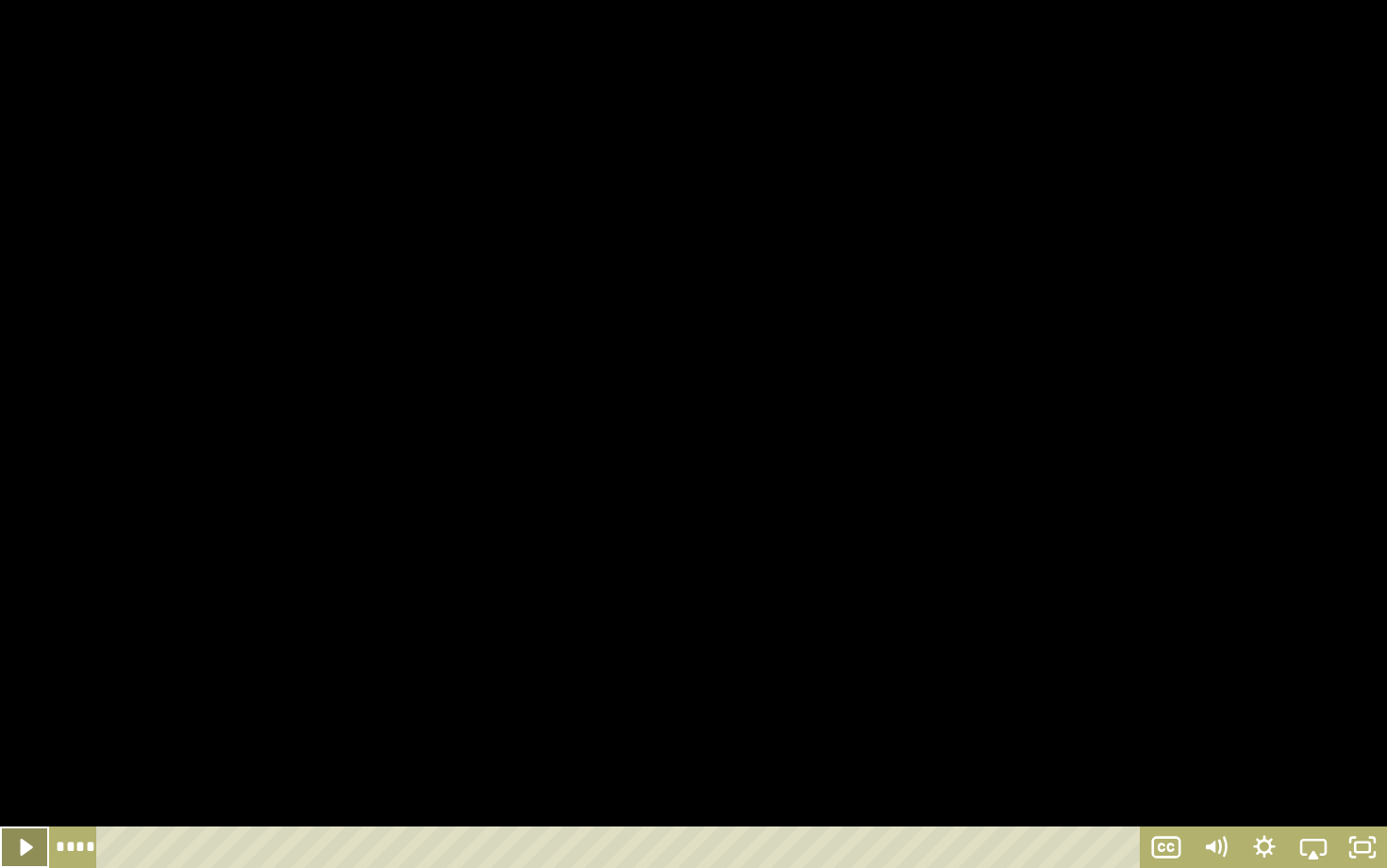 click 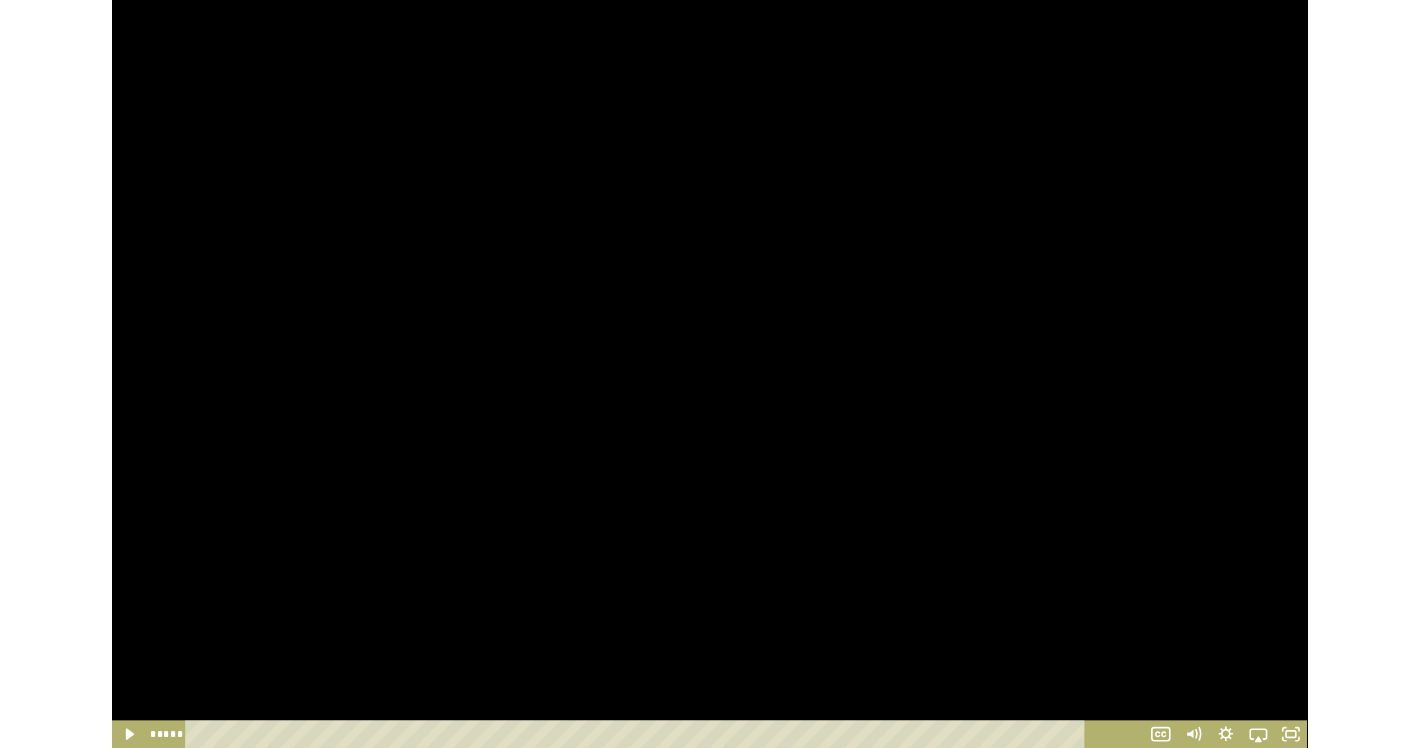 scroll, scrollTop: 270, scrollLeft: 0, axis: vertical 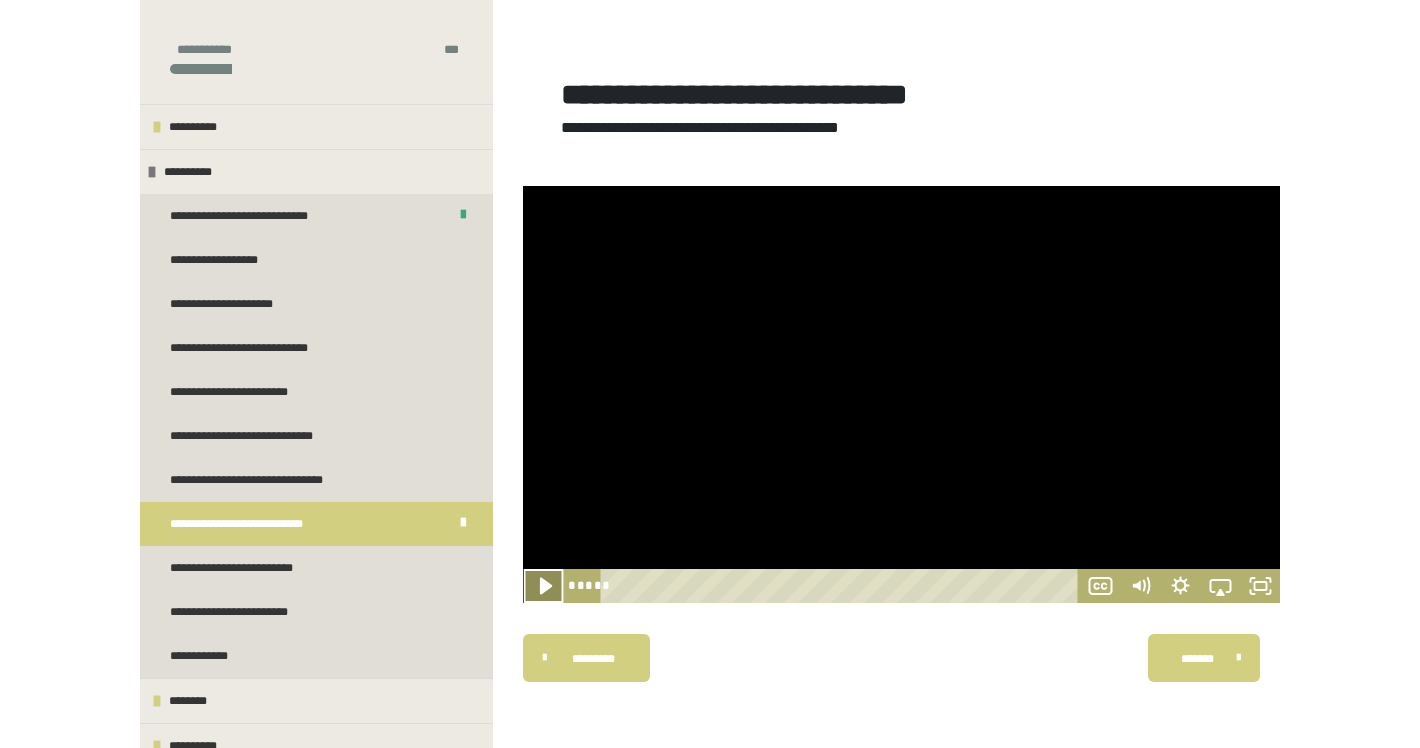 click 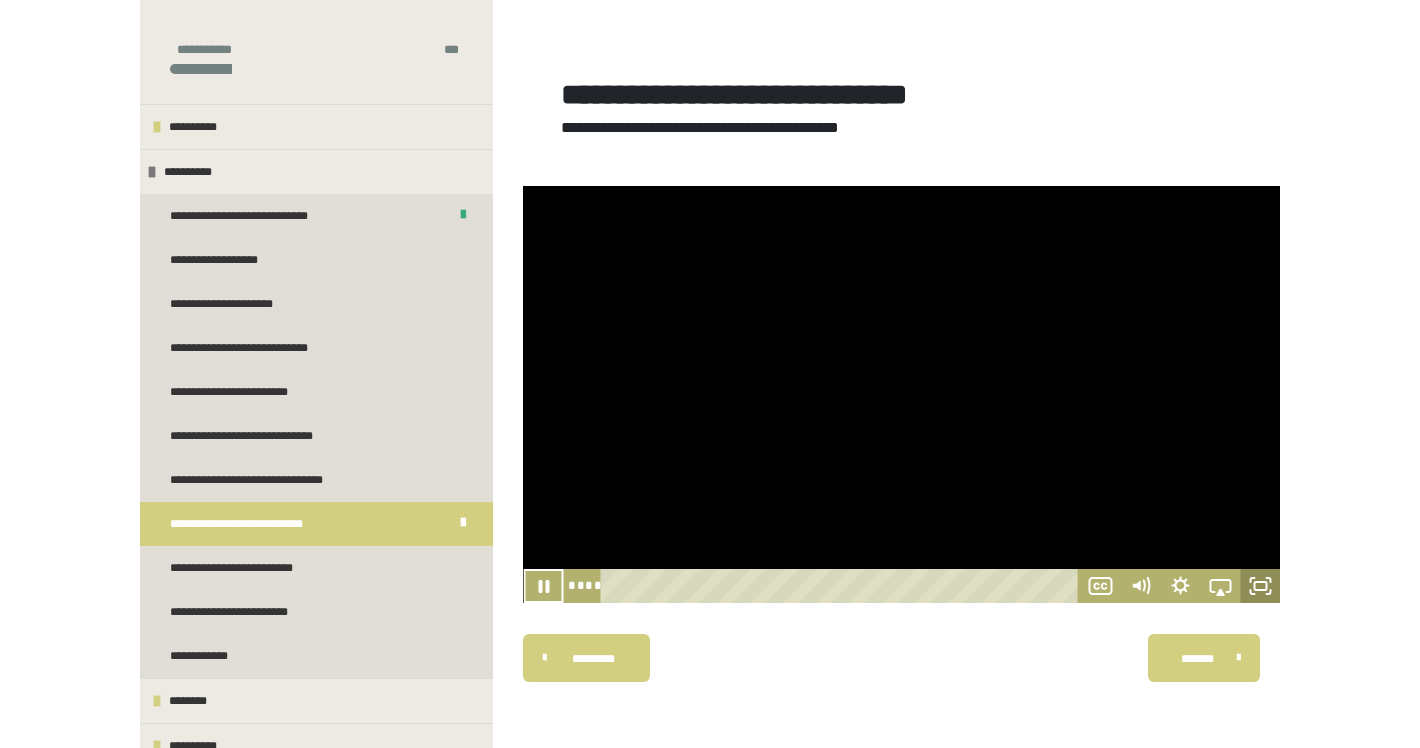 click 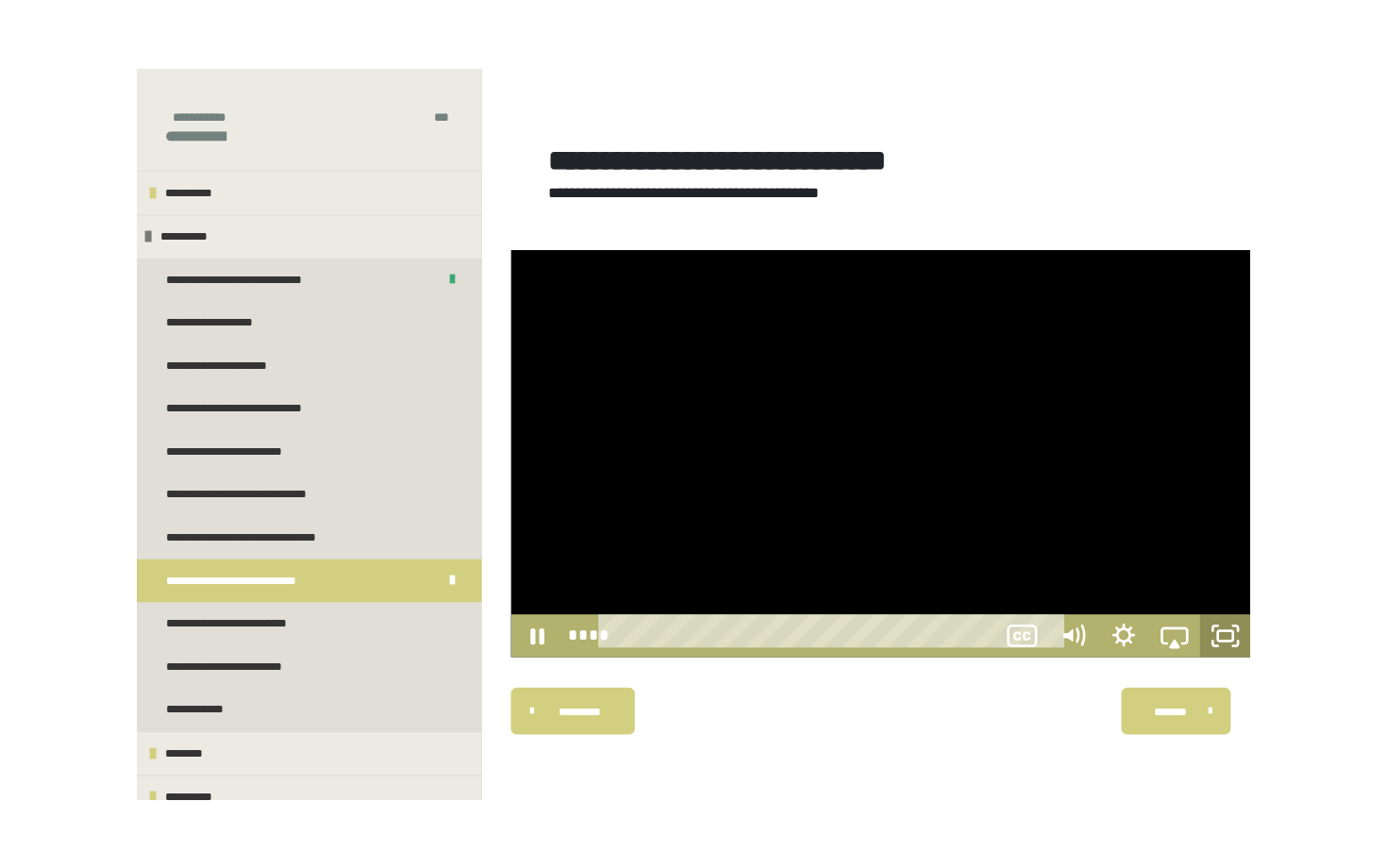 scroll, scrollTop: 230, scrollLeft: 0, axis: vertical 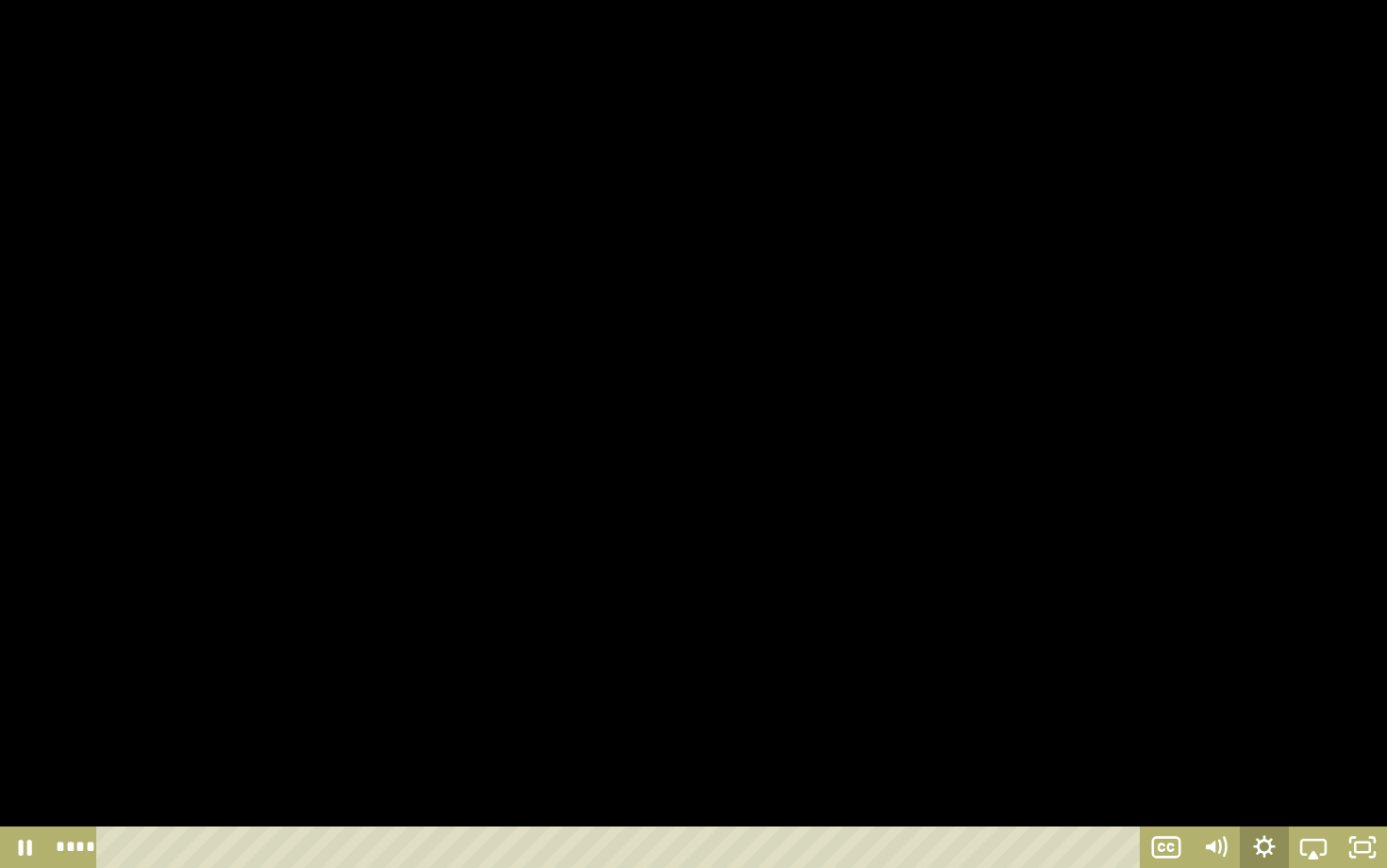 click 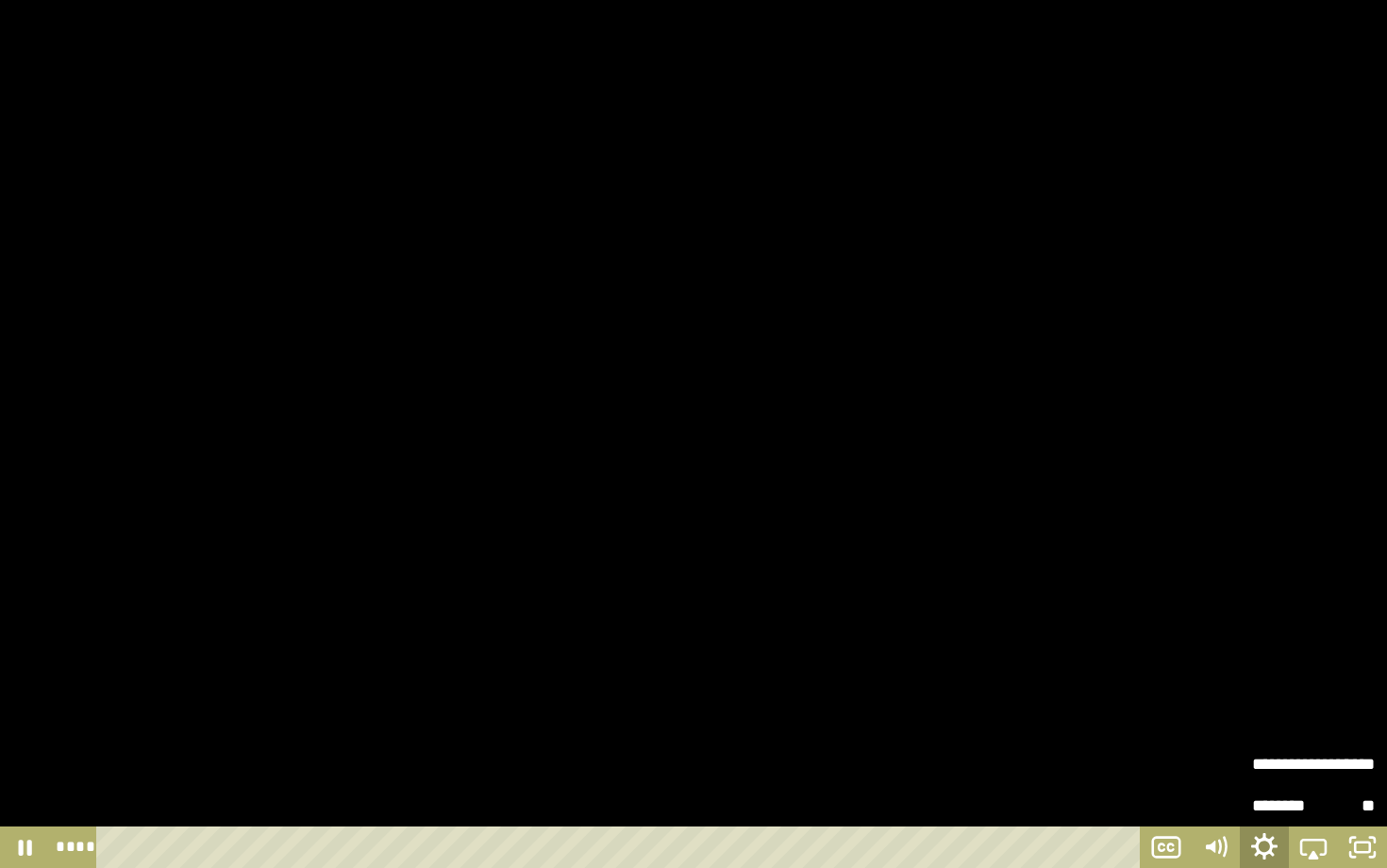 click 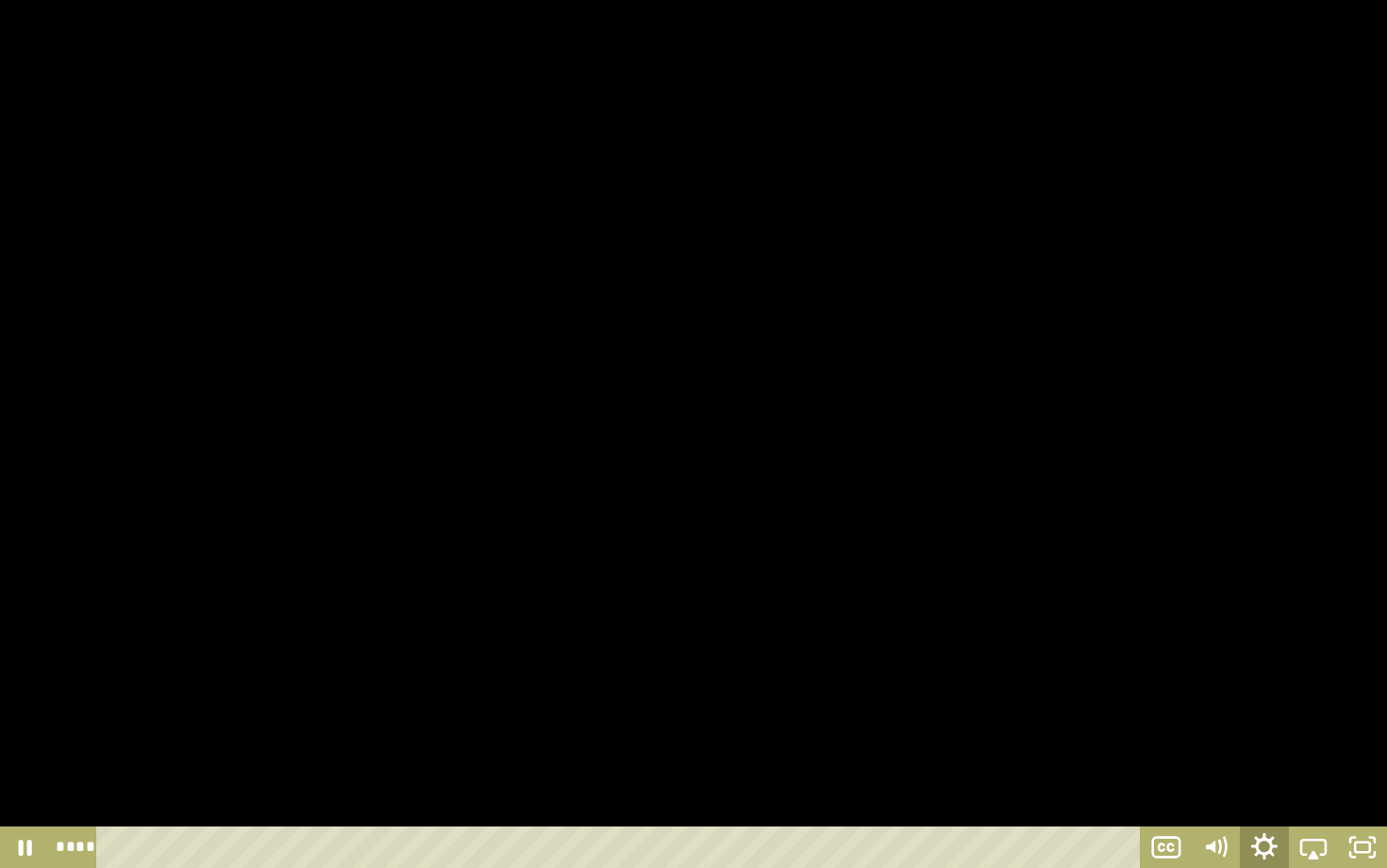 click 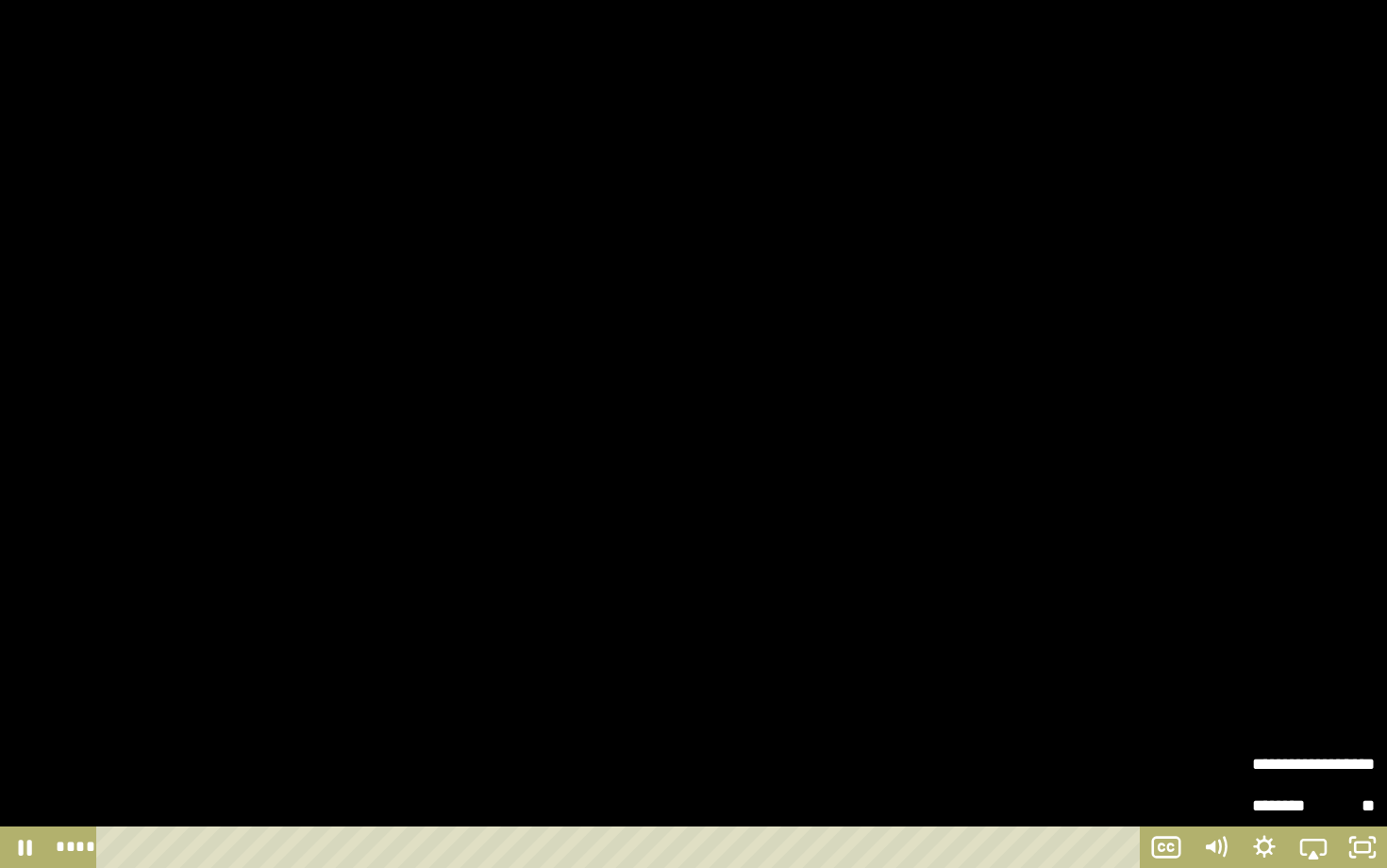 click on "**********" at bounding box center [1282, 764] 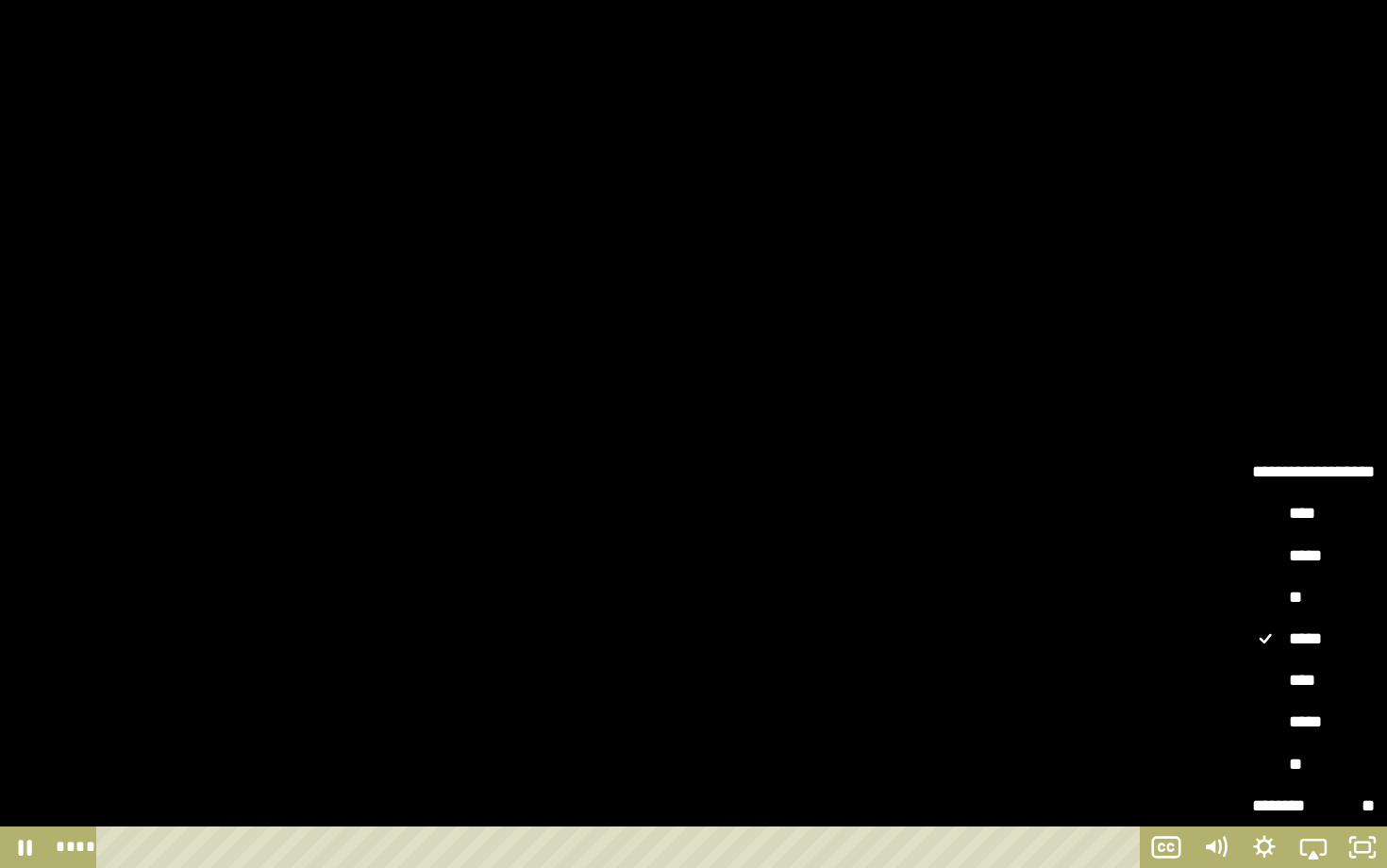 click at bounding box center [694, 434] 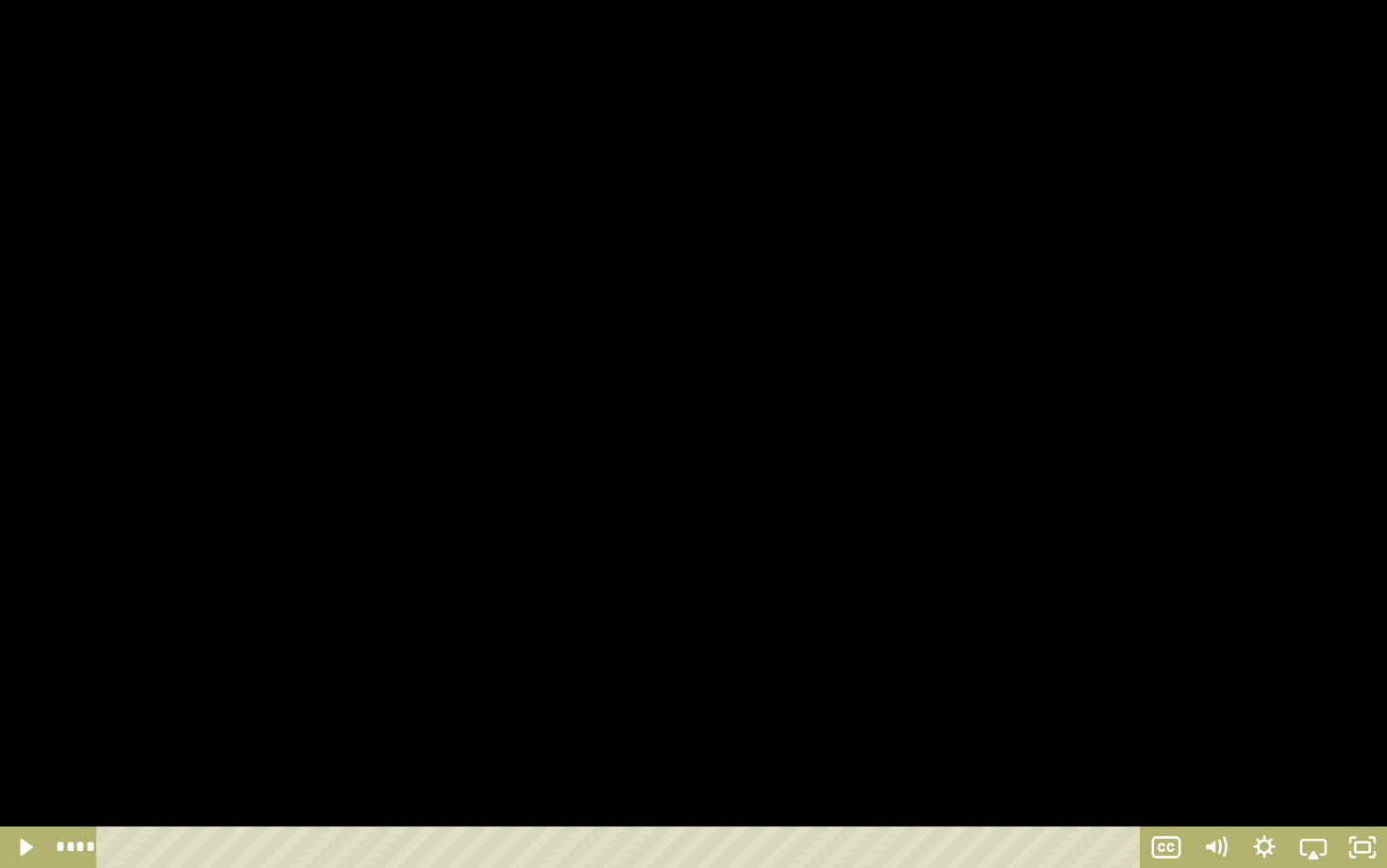 click at bounding box center [694, 434] 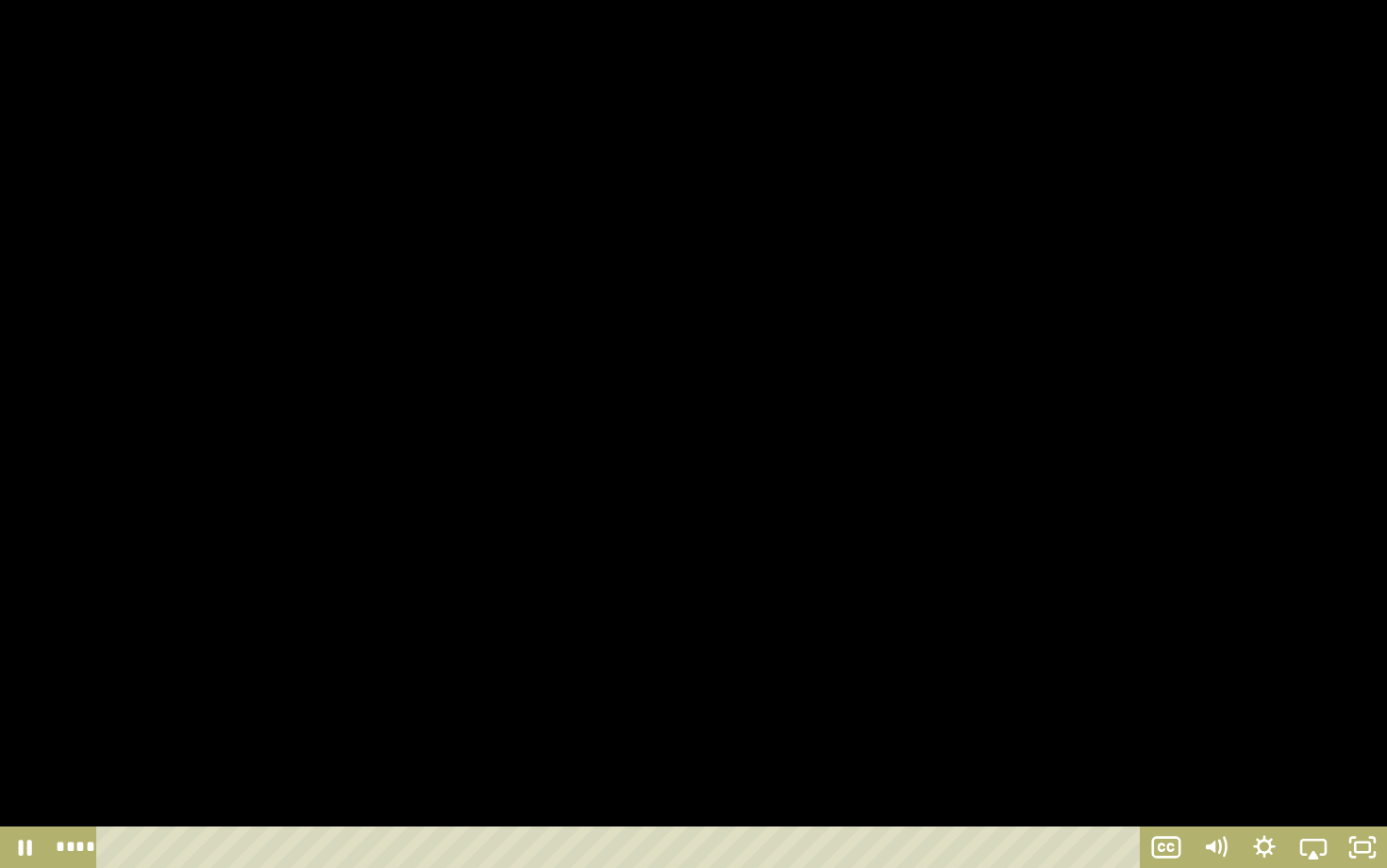 type 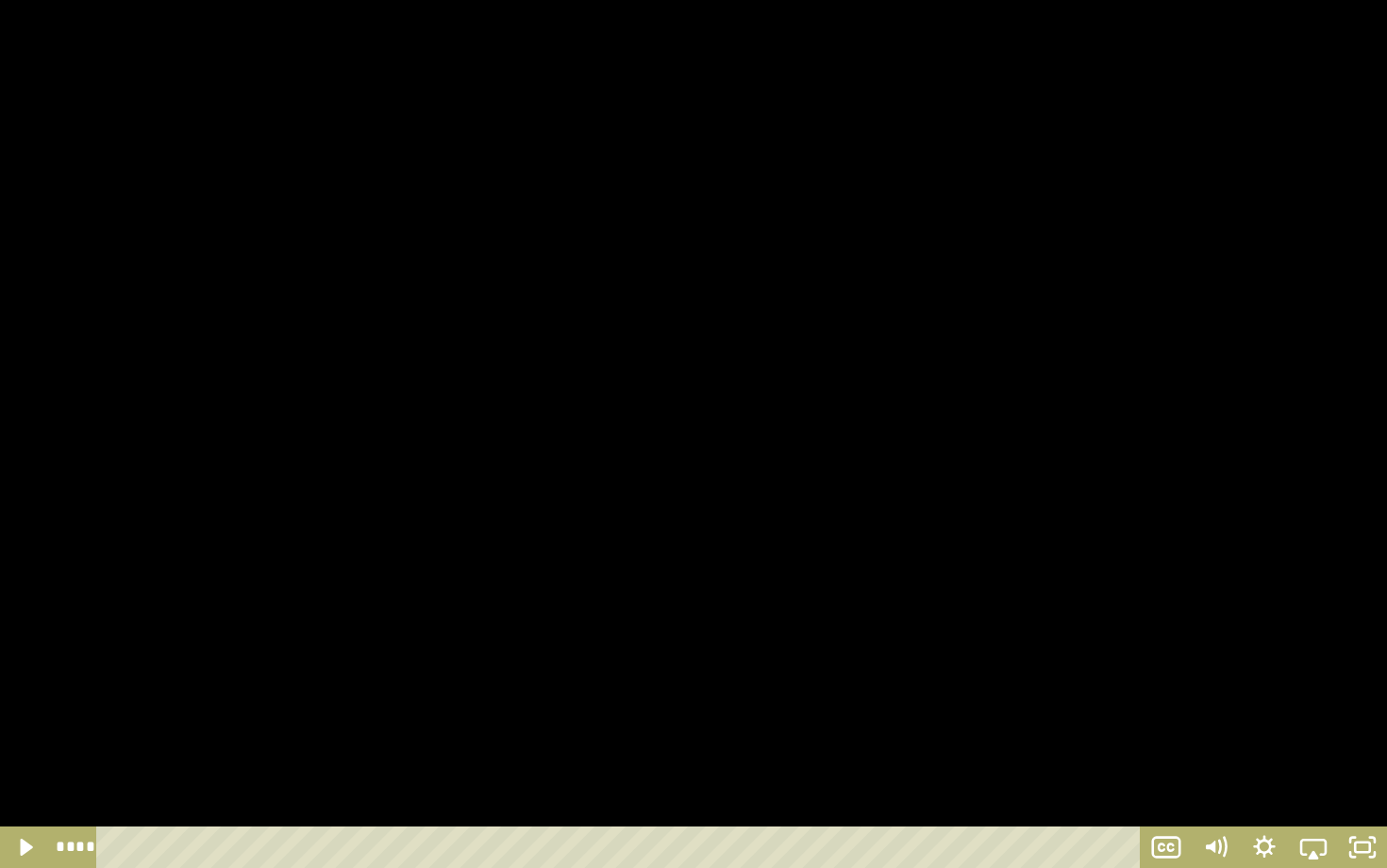 click at bounding box center [0, 0] 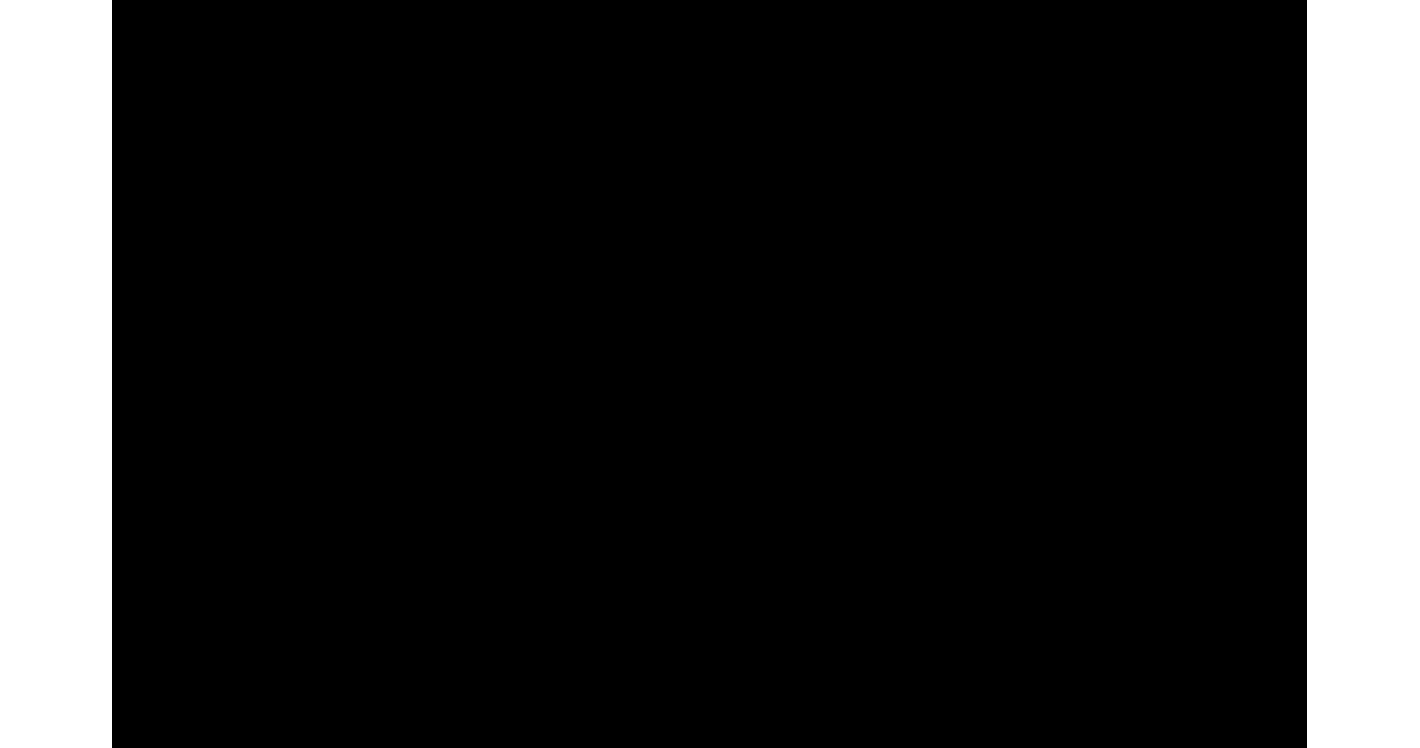 scroll, scrollTop: 270, scrollLeft: 0, axis: vertical 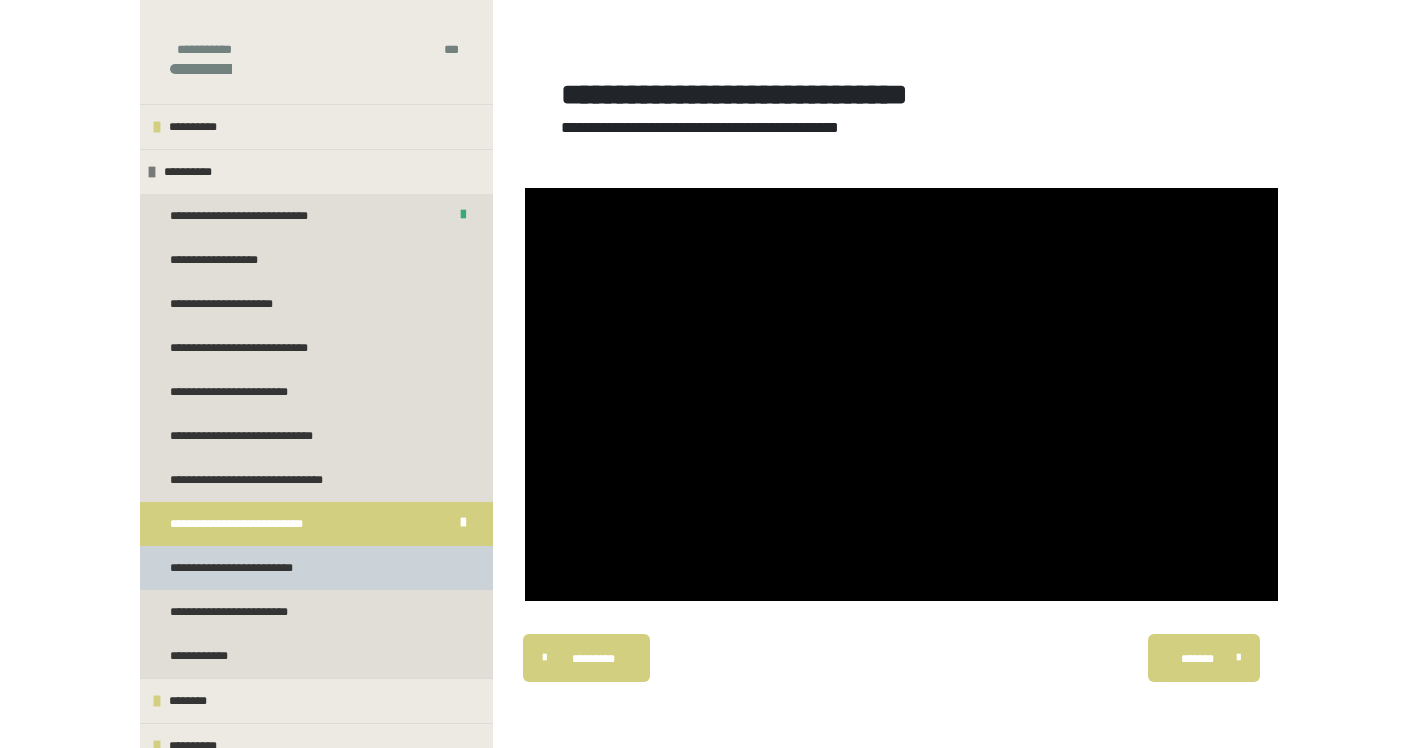 click on "**********" at bounding box center [252, 568] 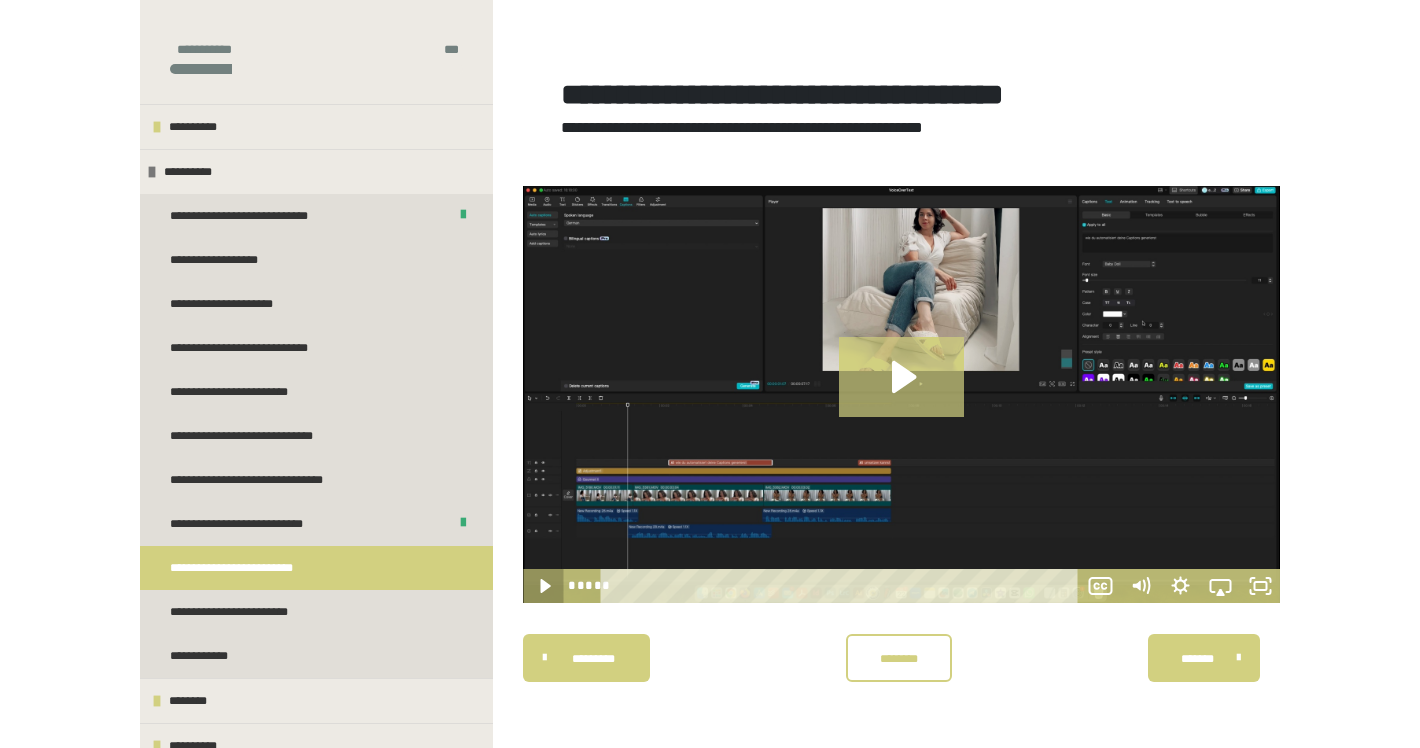 click 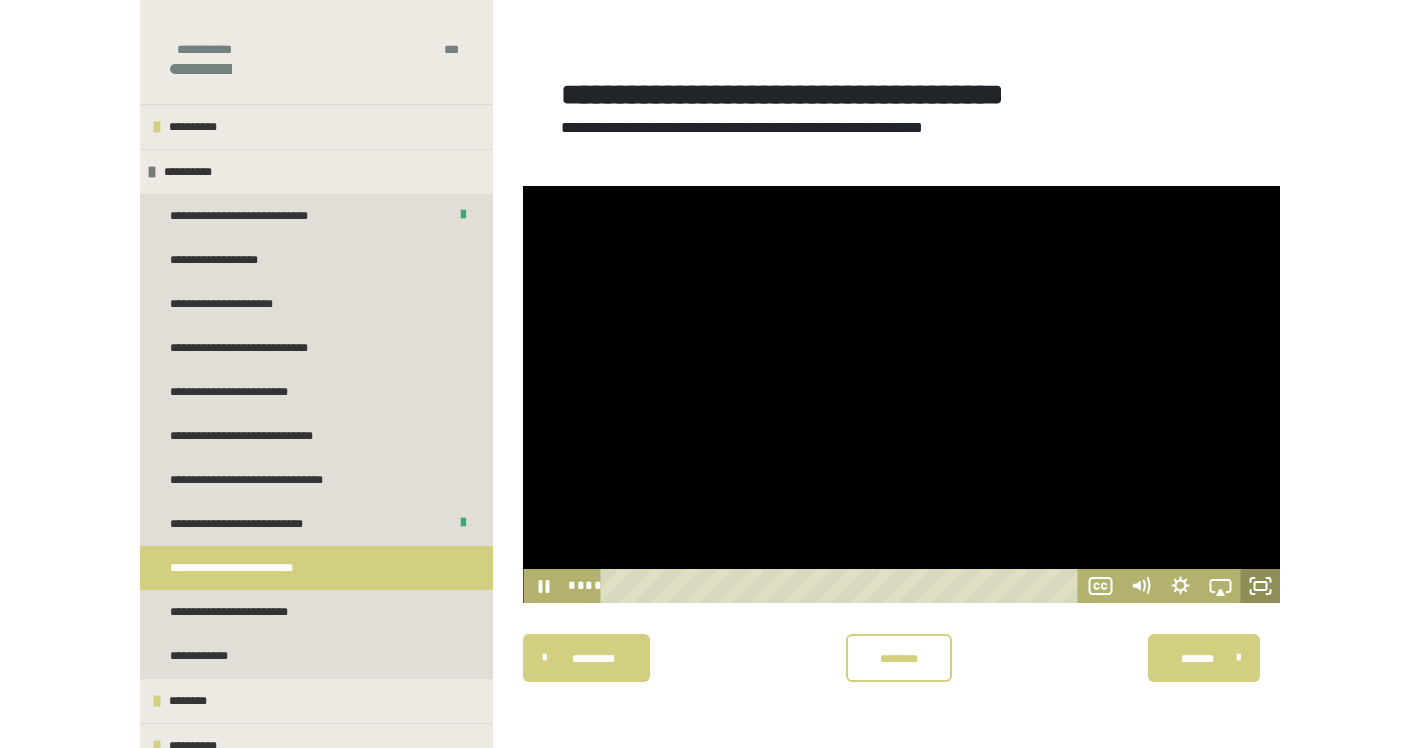 click 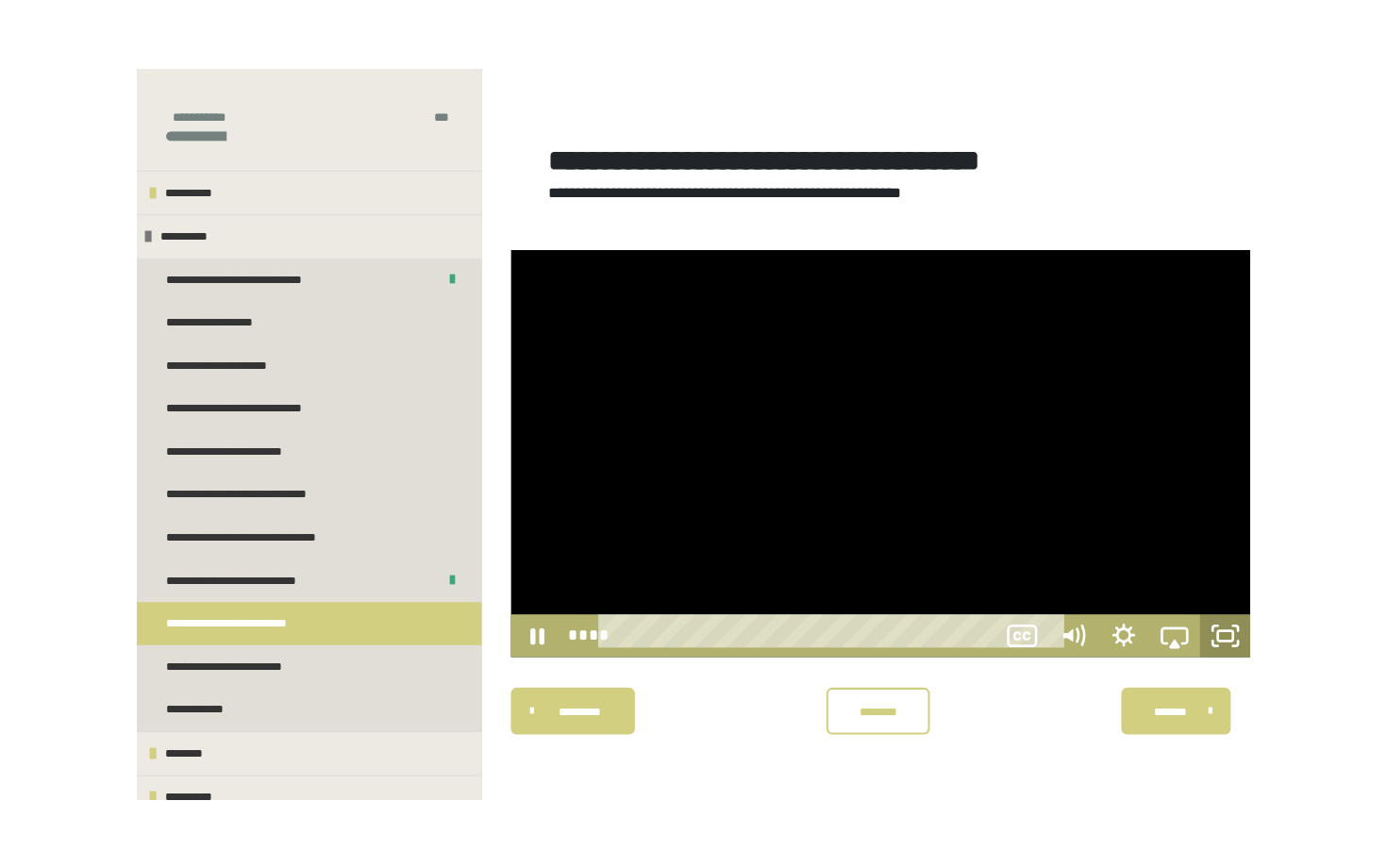 scroll, scrollTop: 230, scrollLeft: 0, axis: vertical 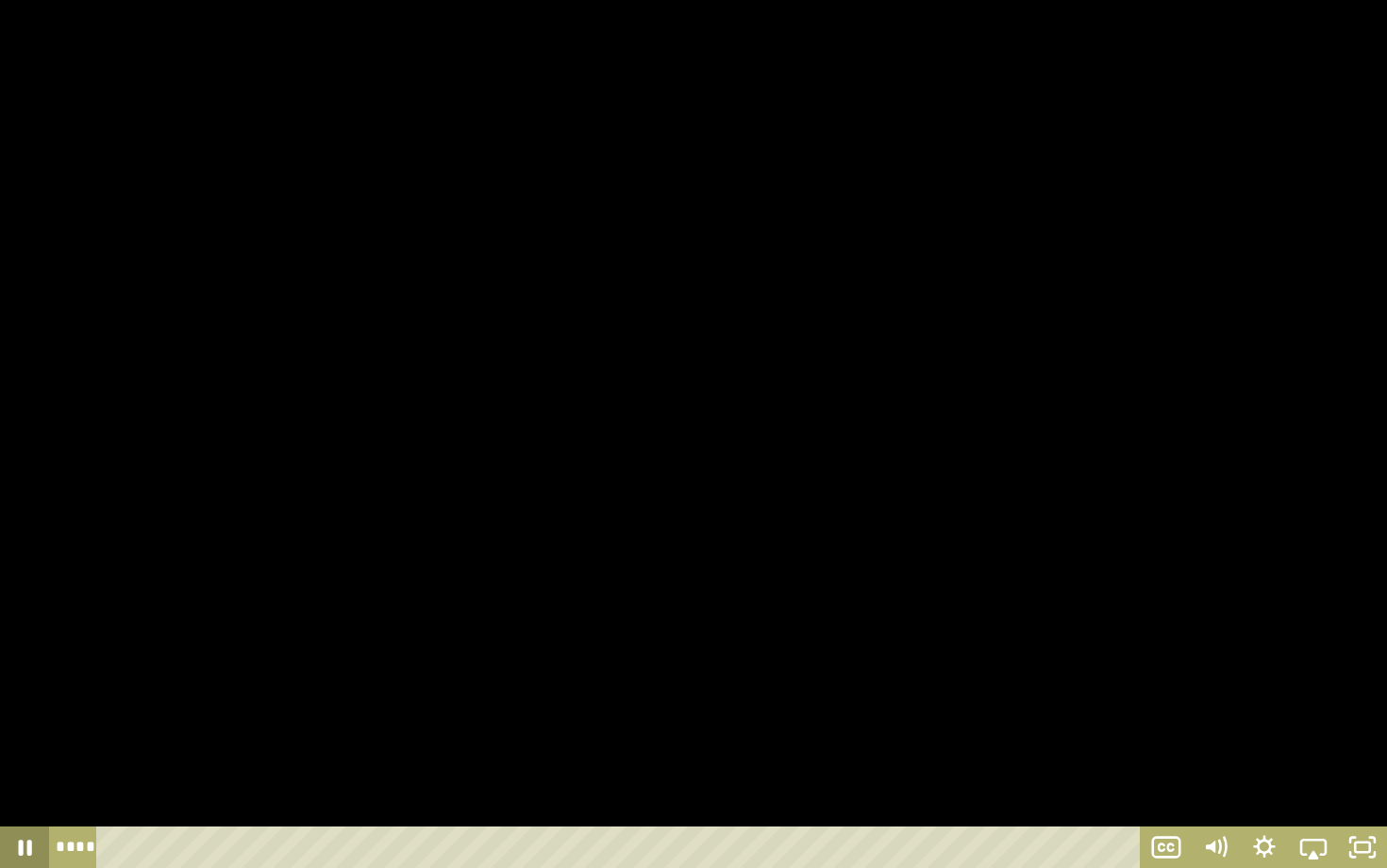 click 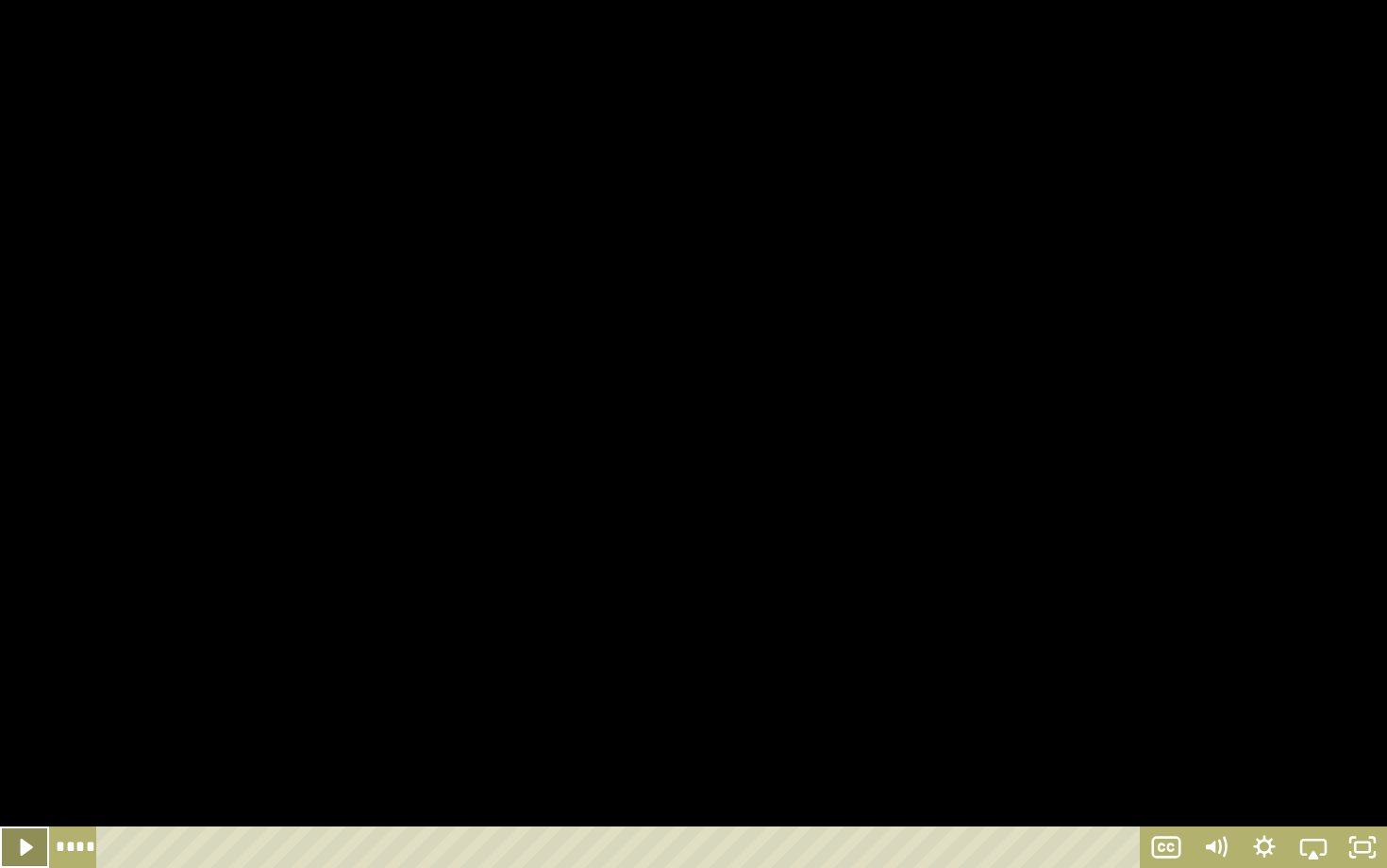 click 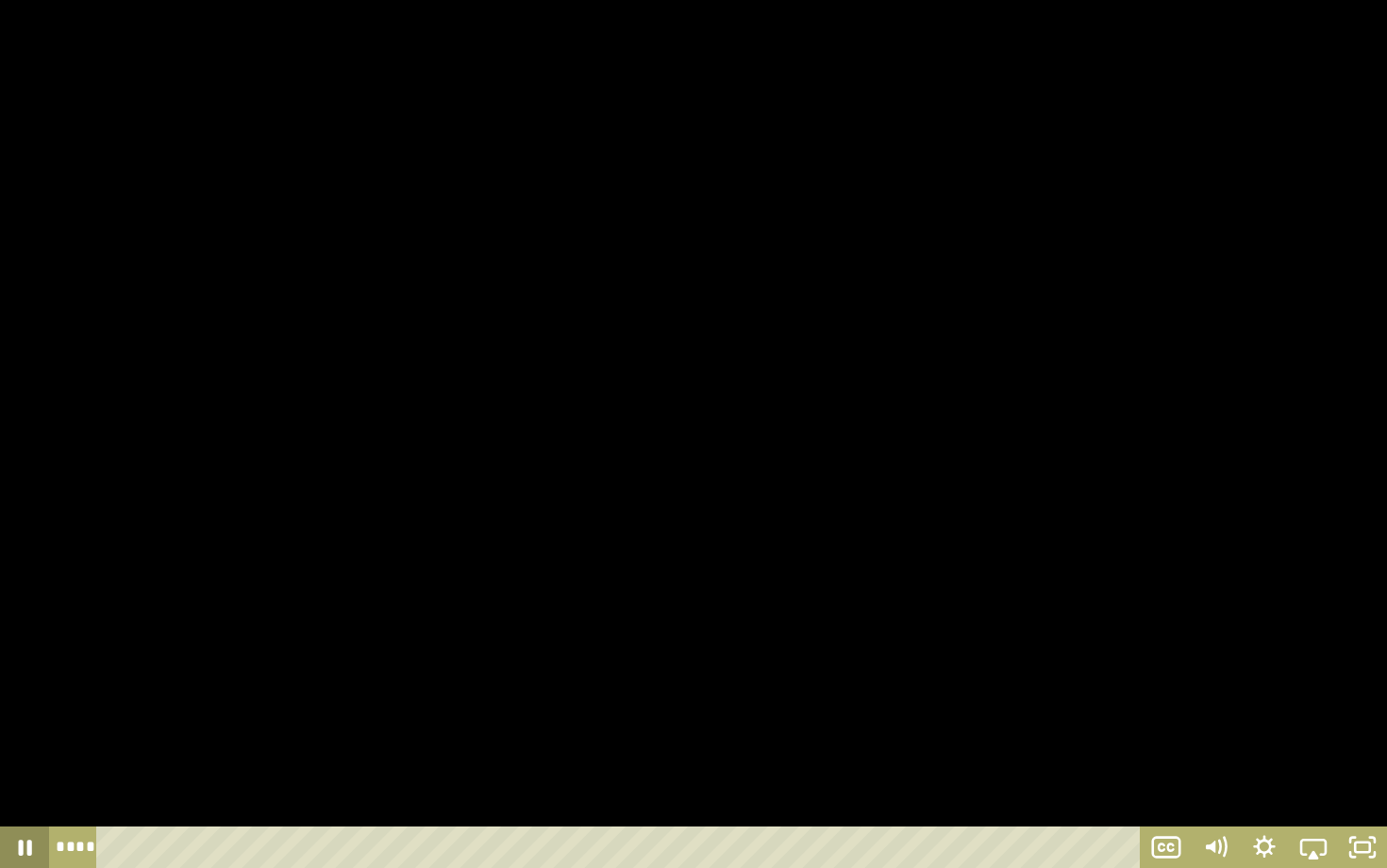 click 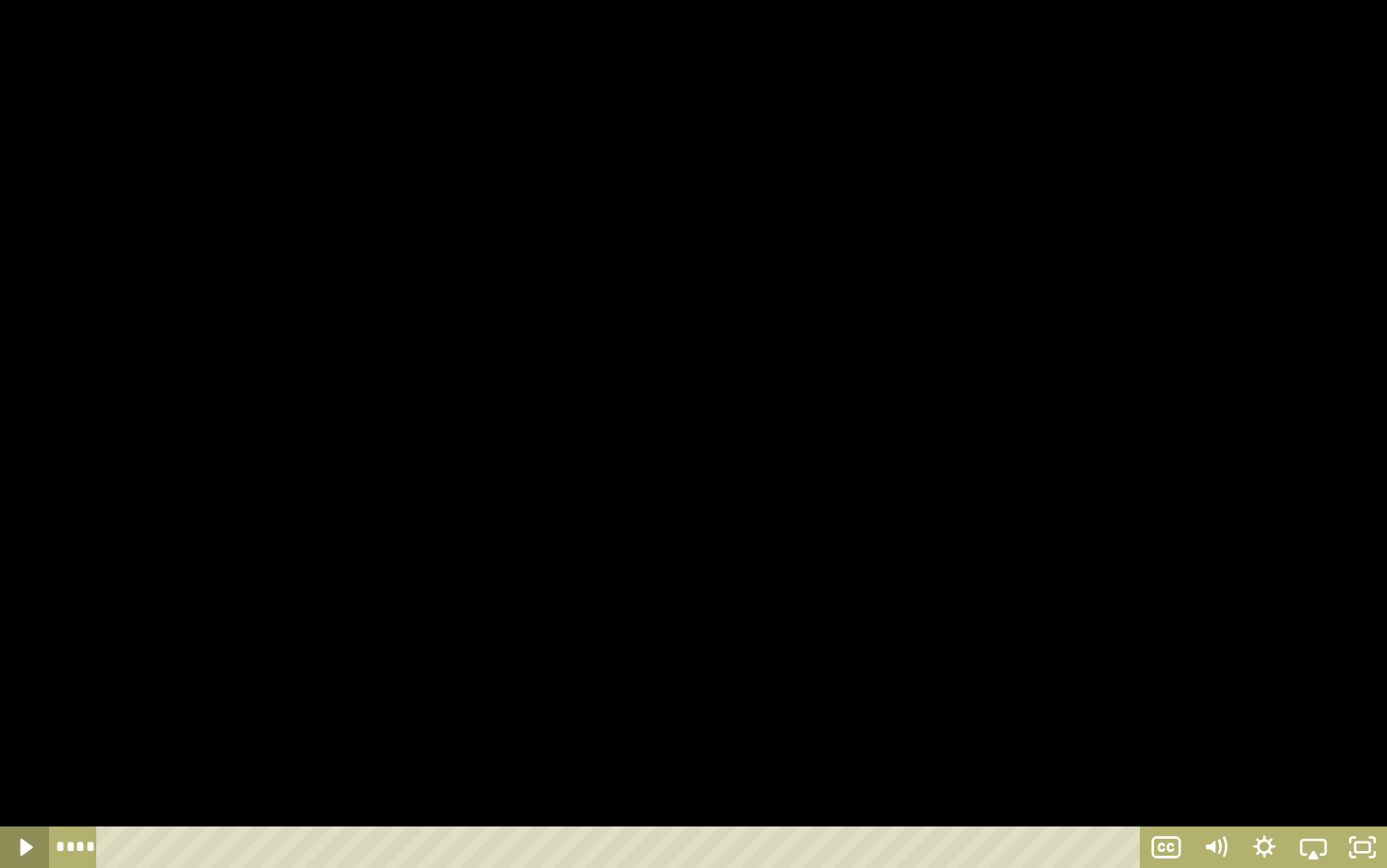 click 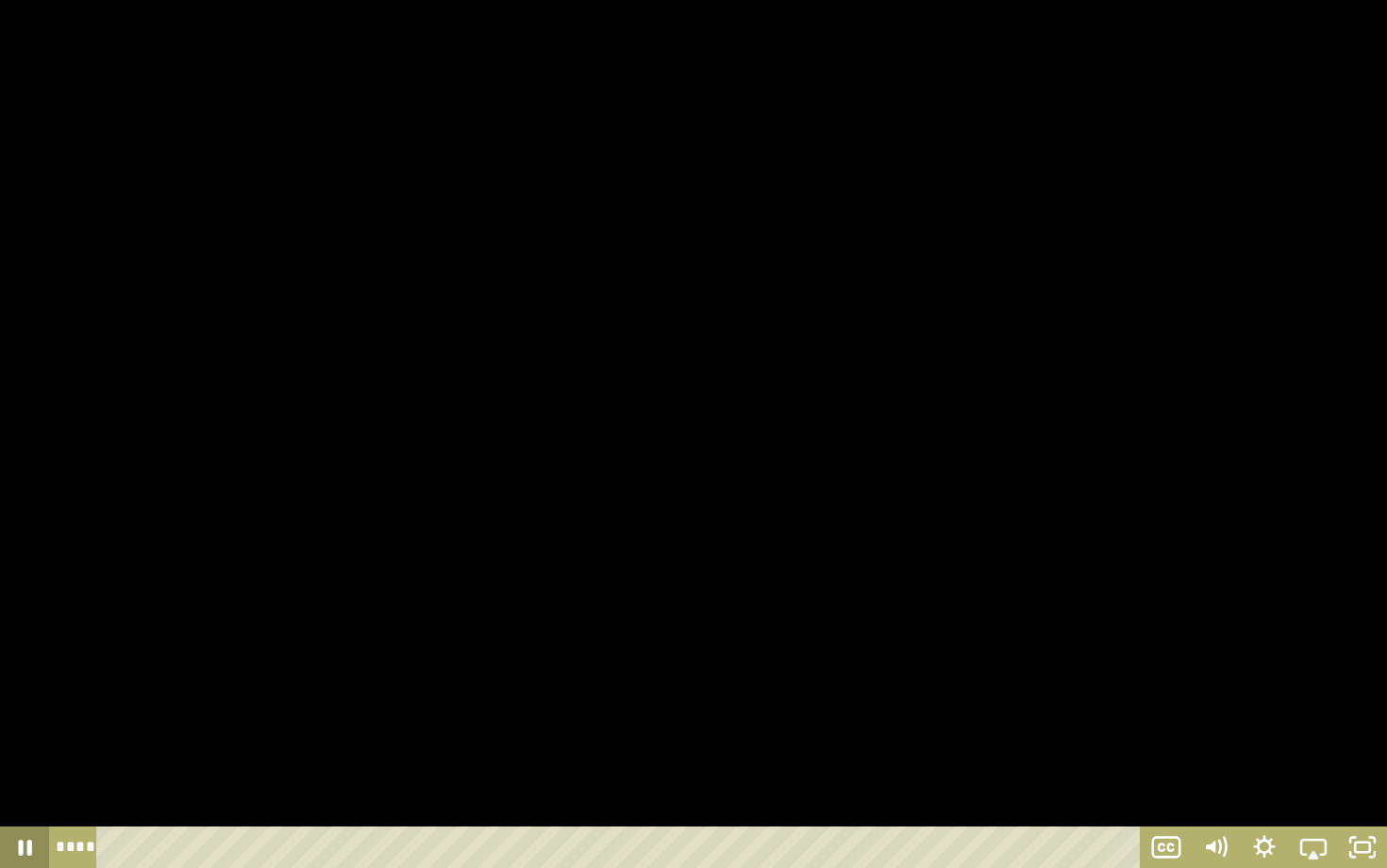 click 